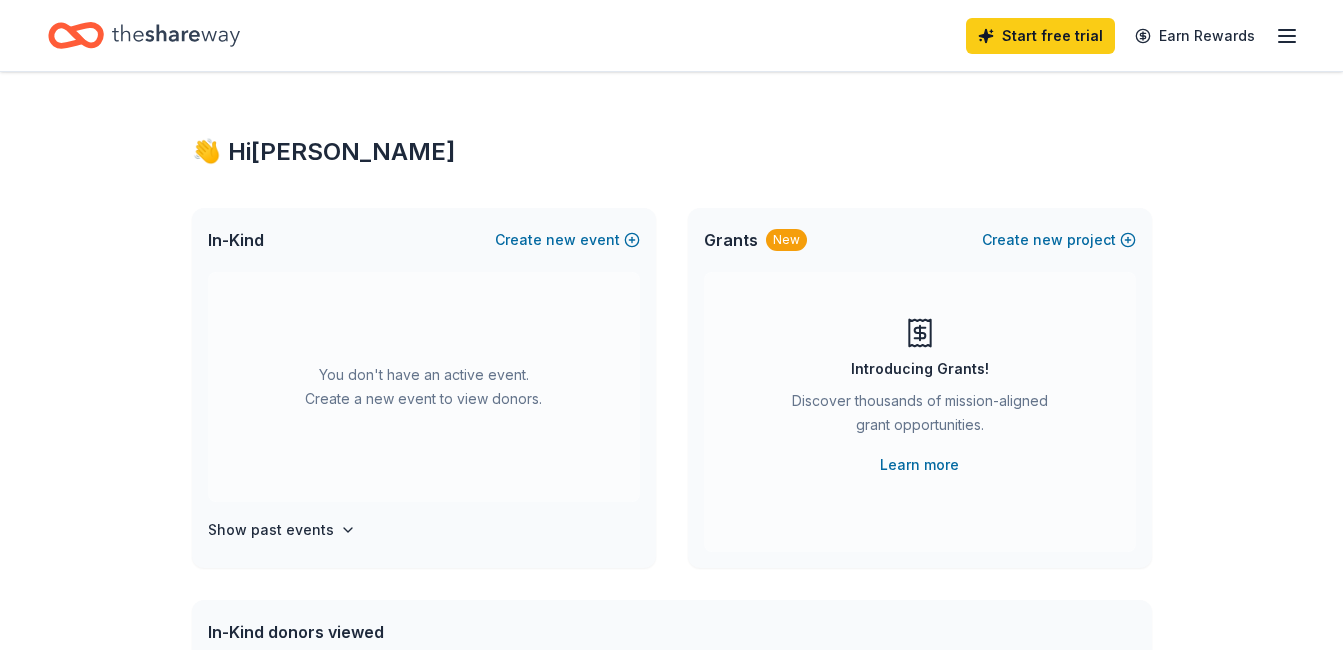 scroll, scrollTop: 0, scrollLeft: 0, axis: both 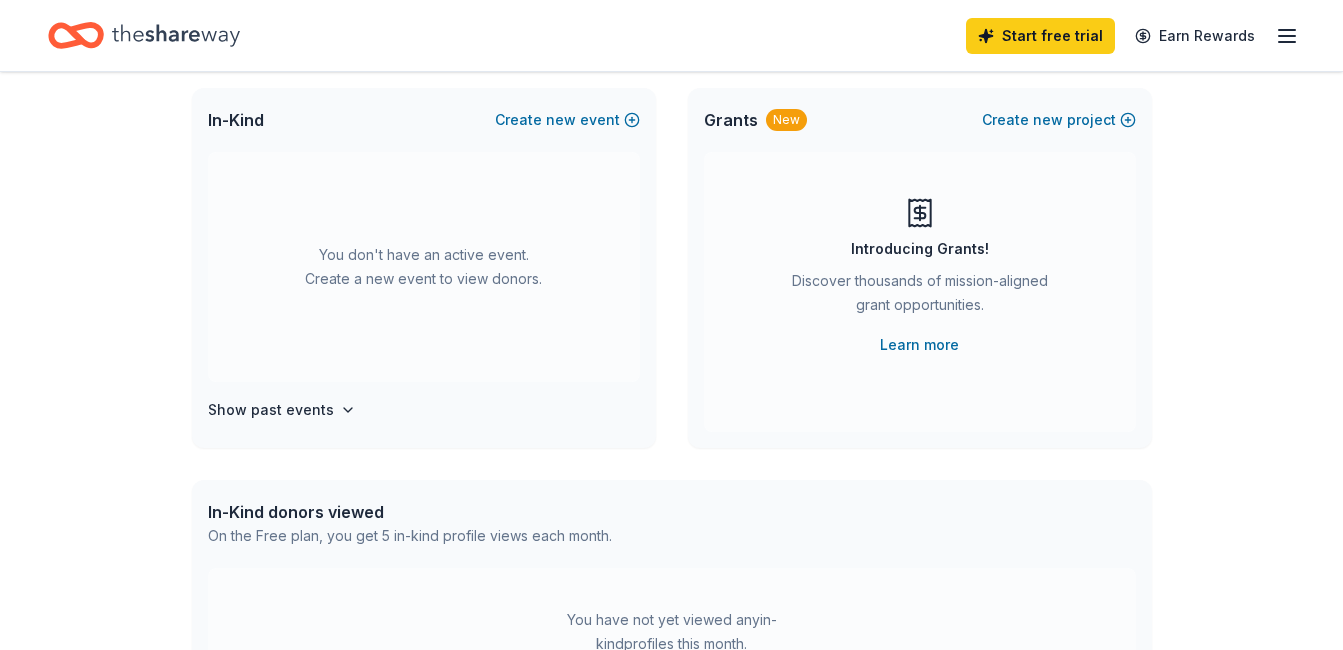 click on "Create  new  event" at bounding box center (567, 120) 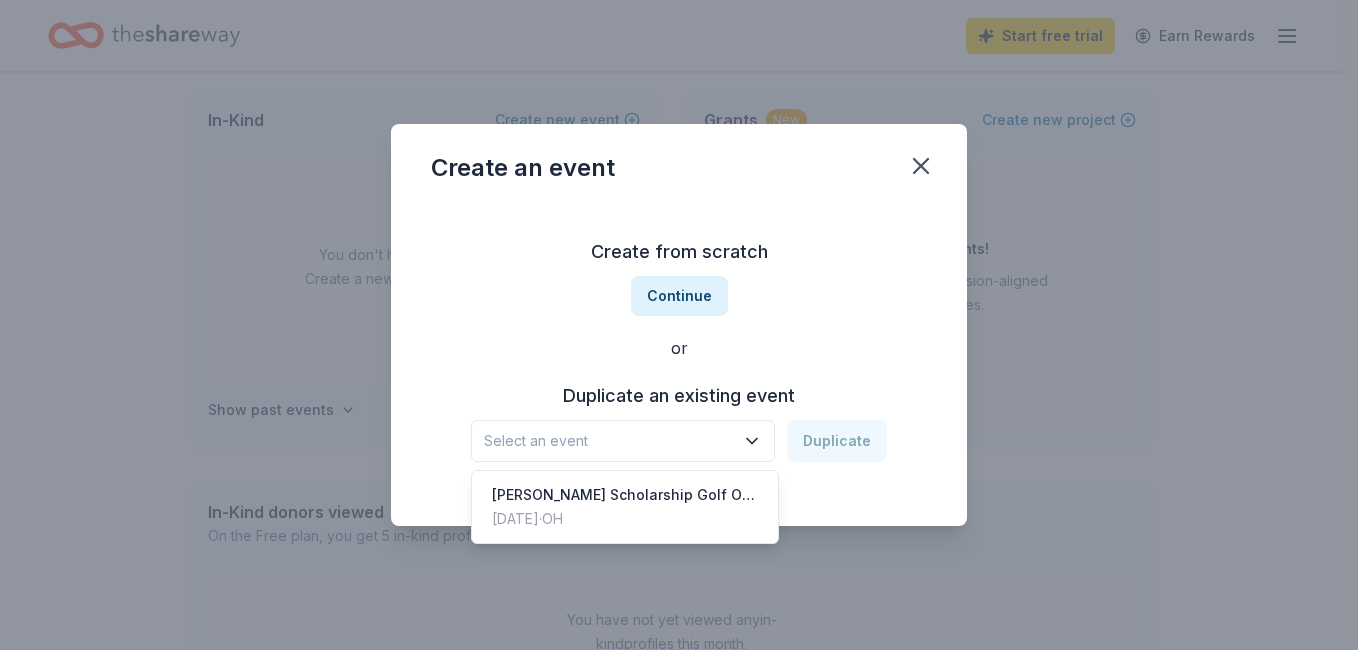 click 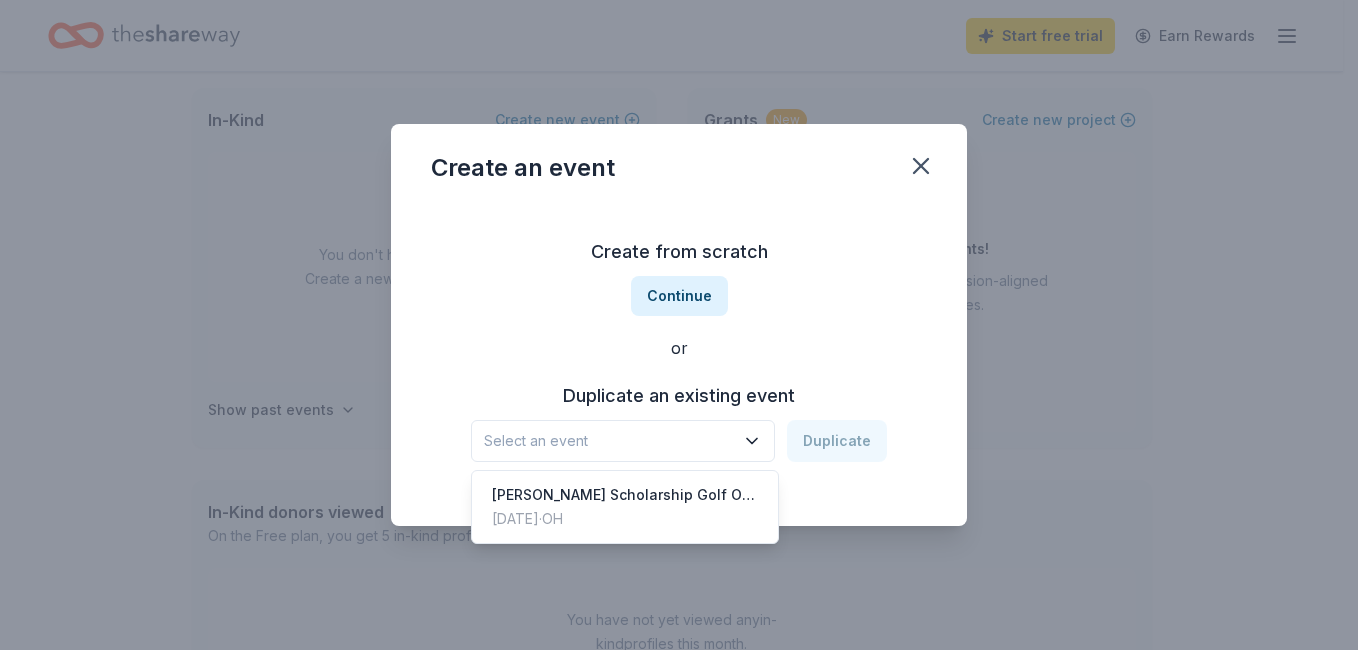 click on "[PERSON_NAME] Scholarship Golf Open" at bounding box center [625, 495] 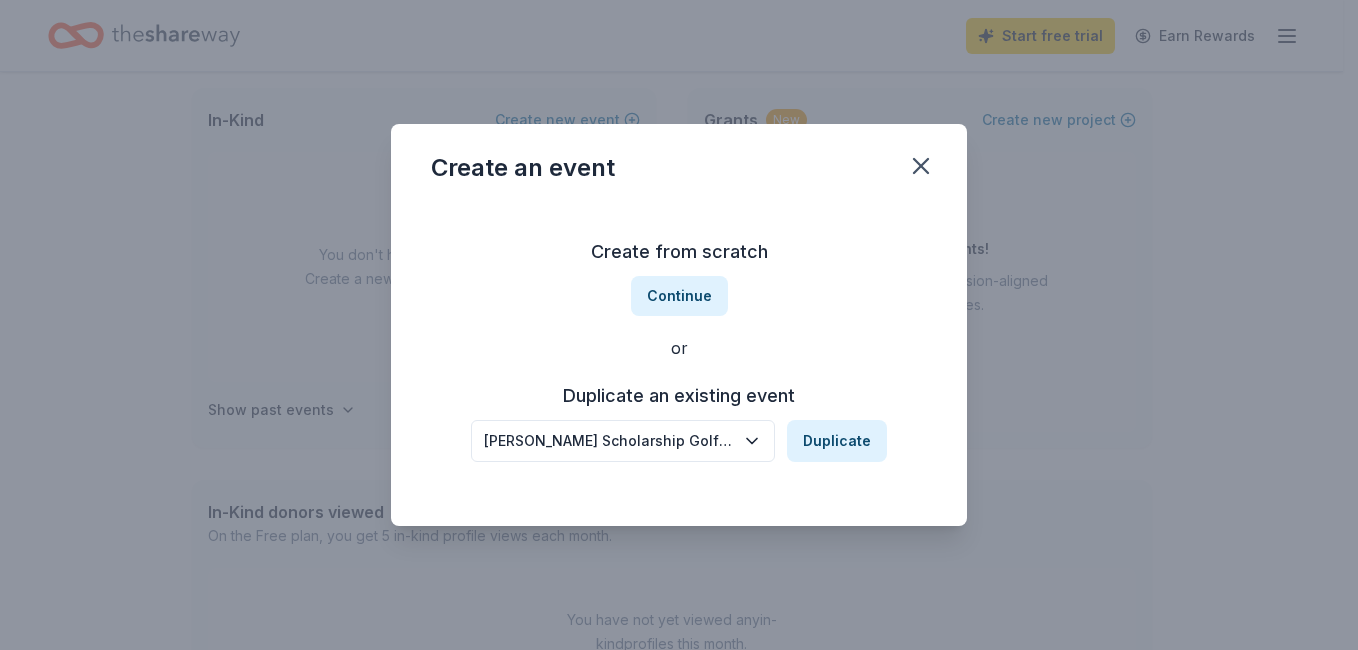 click on "Duplicate" at bounding box center (837, 441) 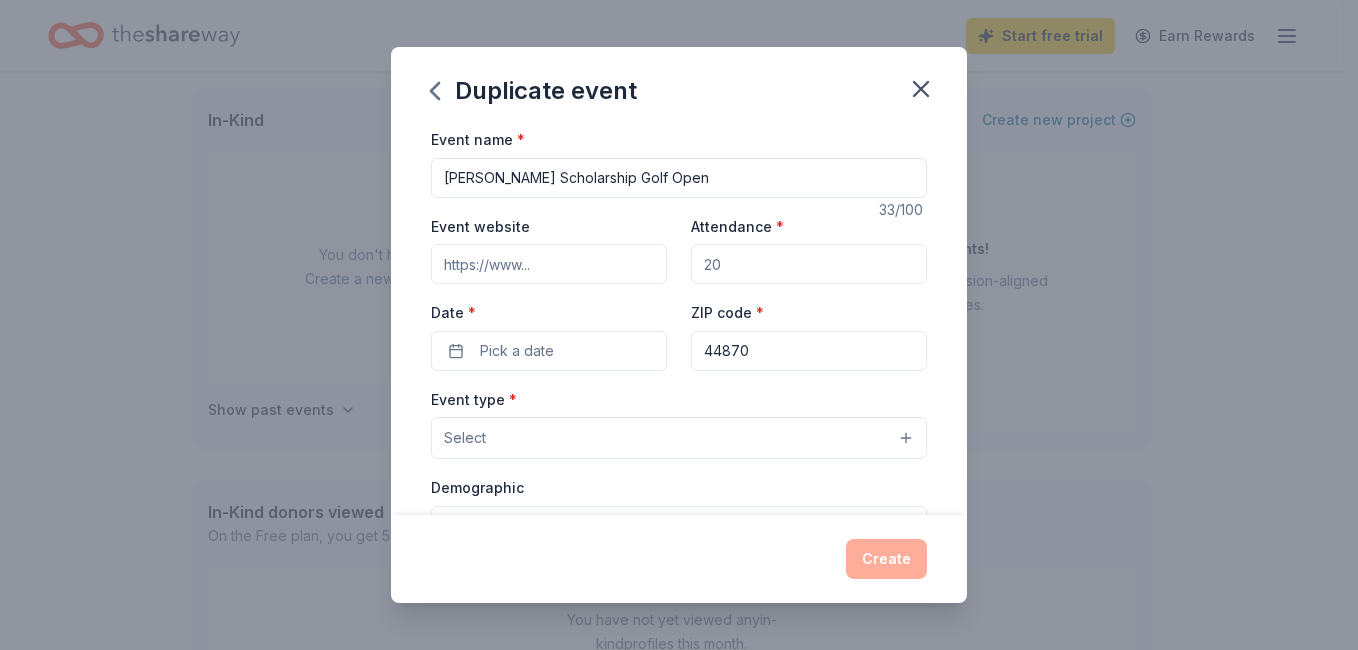 click on "Attendance *" at bounding box center [809, 264] 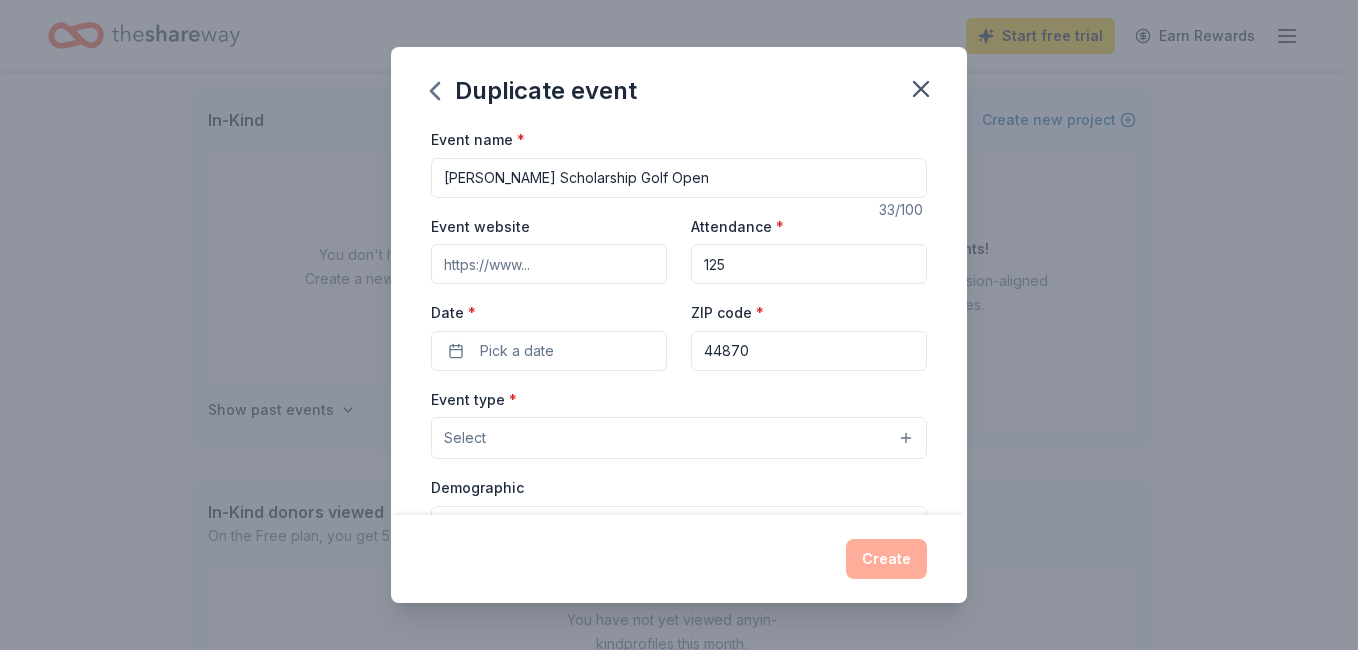 type on "125" 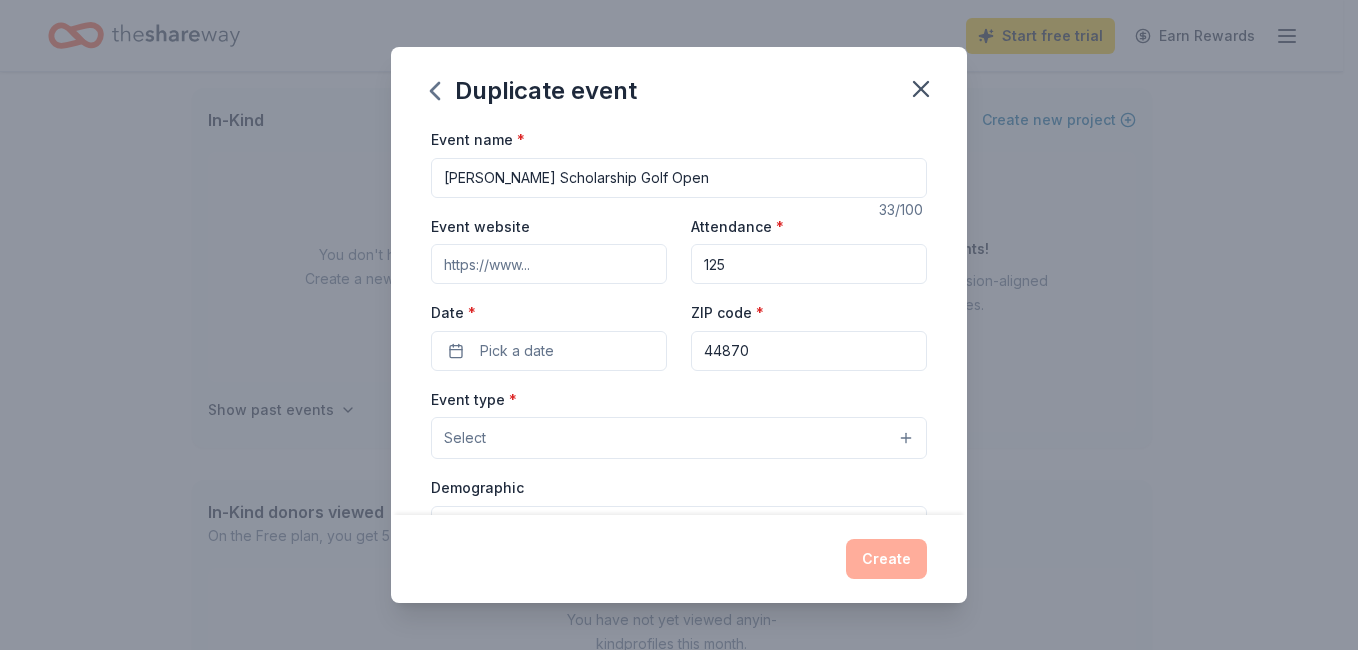 click on "Pick a date" at bounding box center (549, 351) 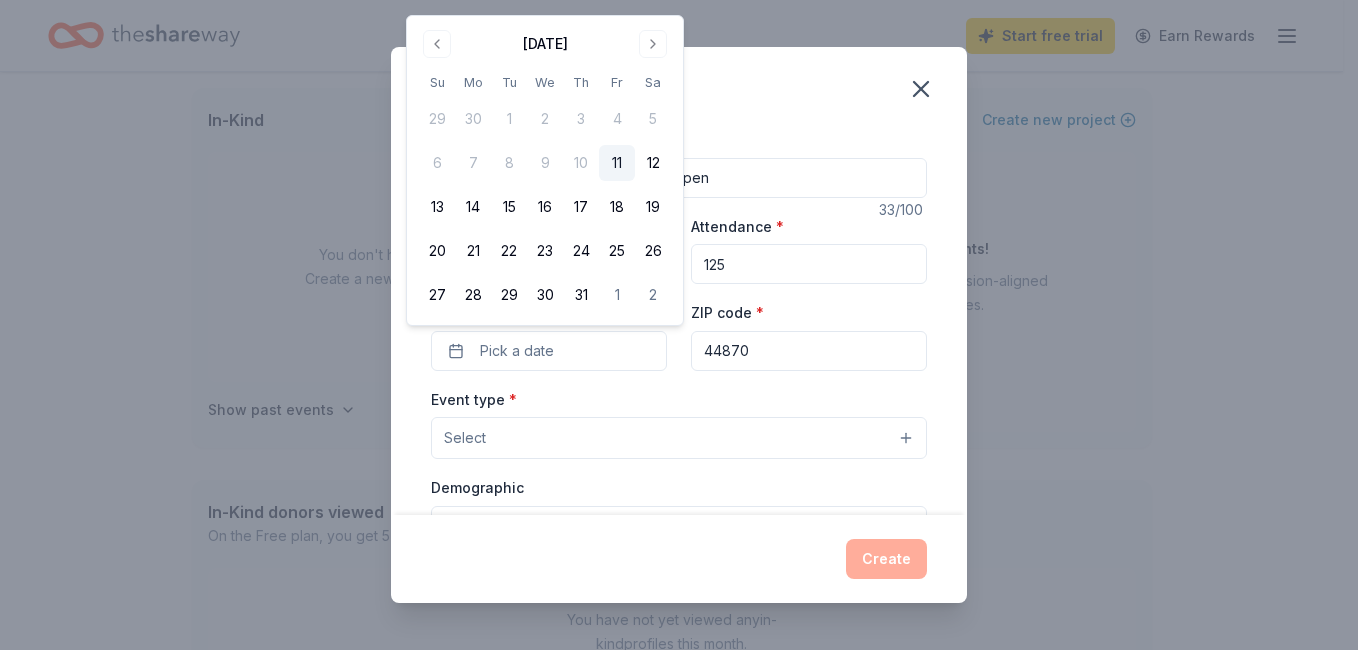 click at bounding box center [653, 44] 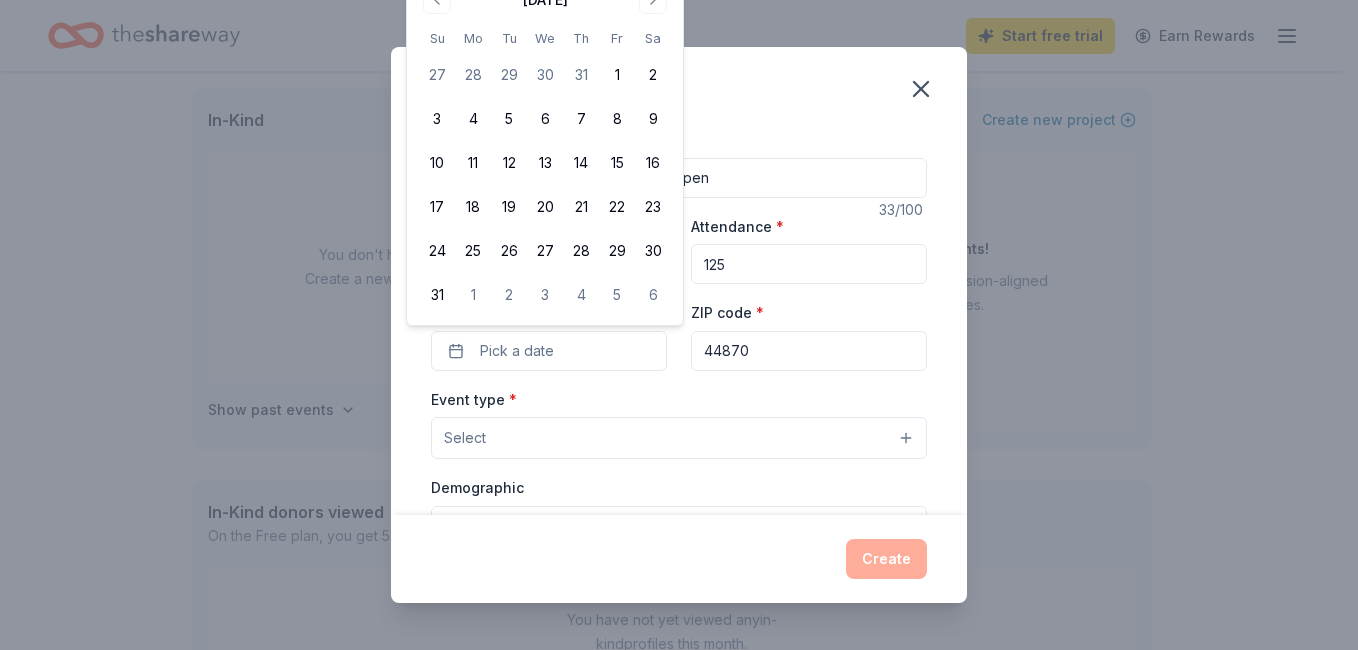 click on "Sa" at bounding box center (653, 38) 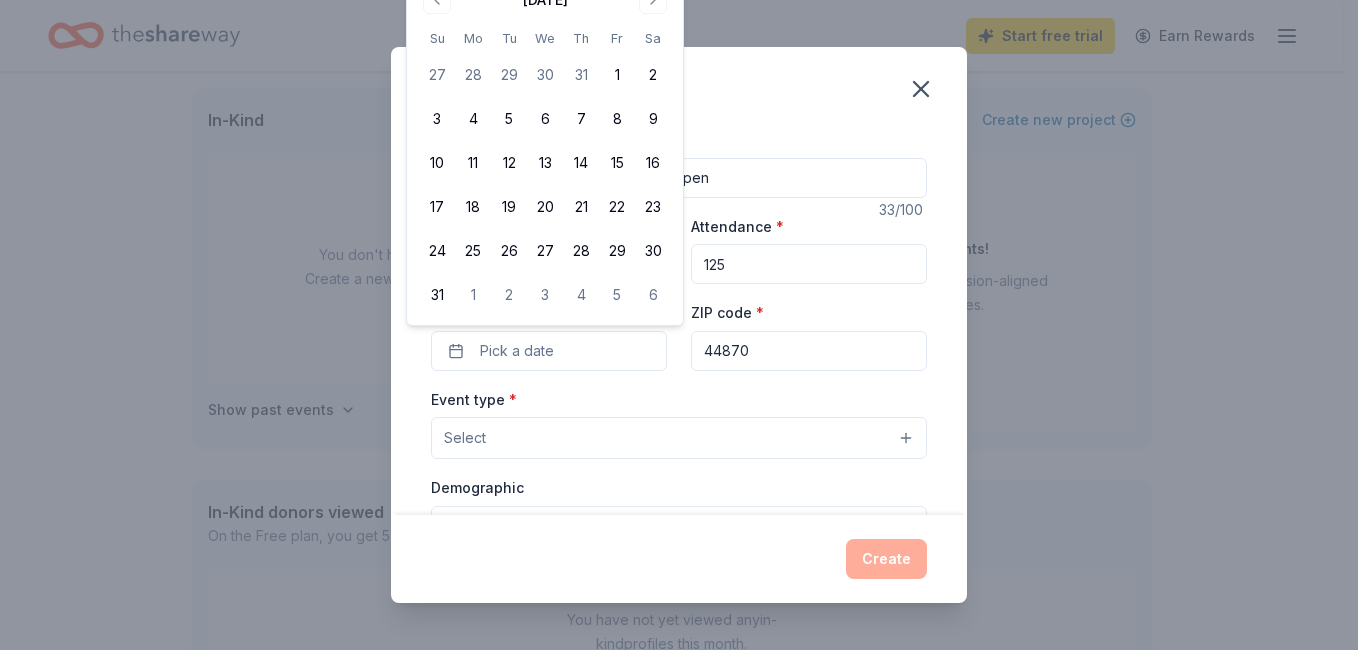 click at bounding box center [653, 0] 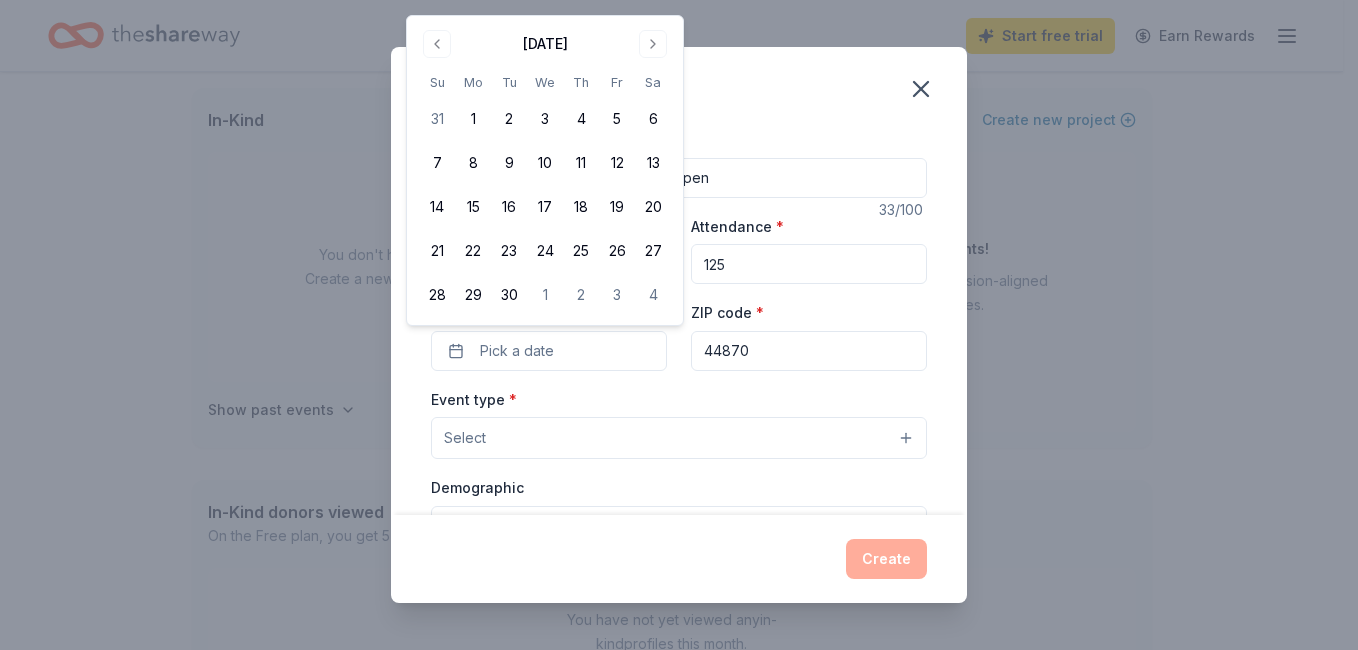 click on "6" at bounding box center [653, 119] 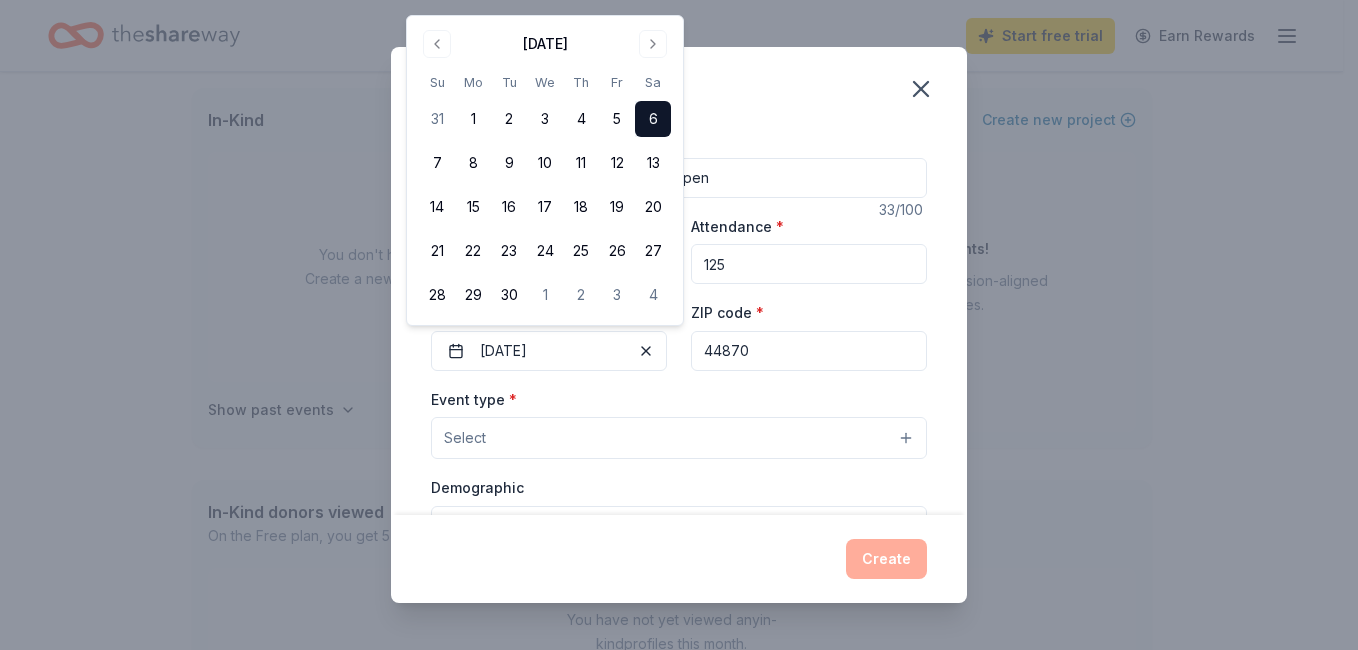 click on "Select" at bounding box center [679, 438] 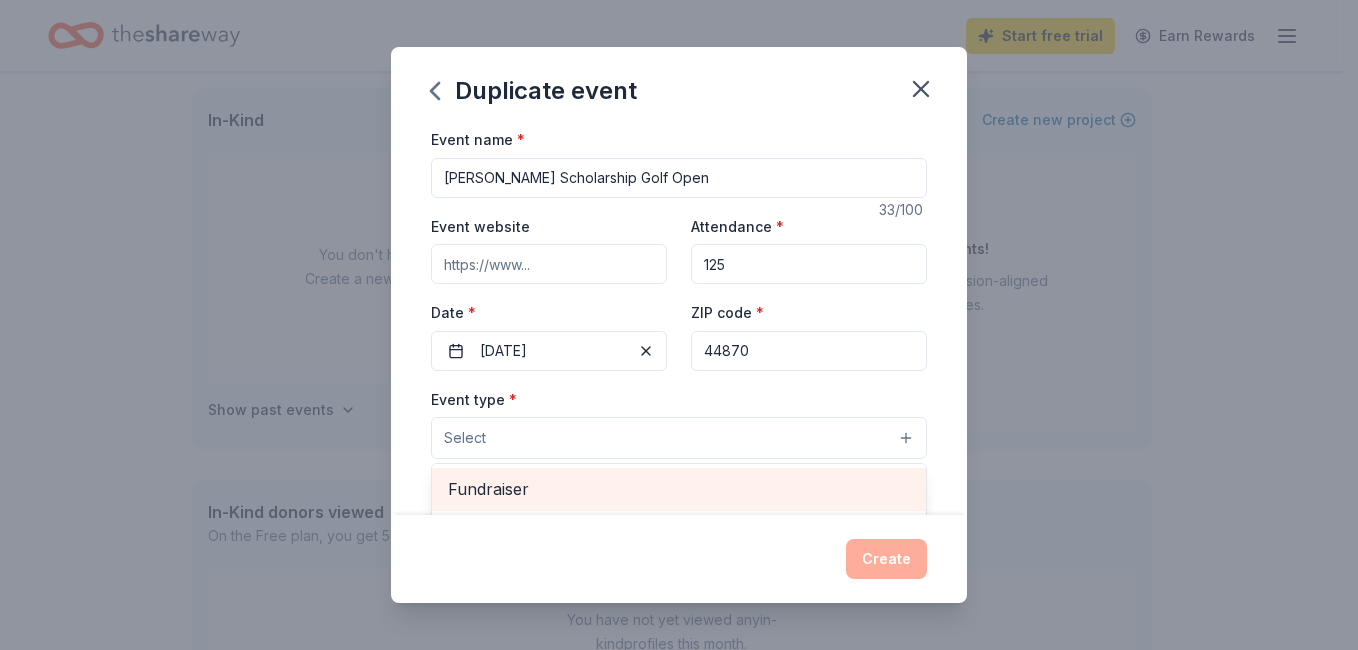 click on "Fundraiser" at bounding box center [679, 489] 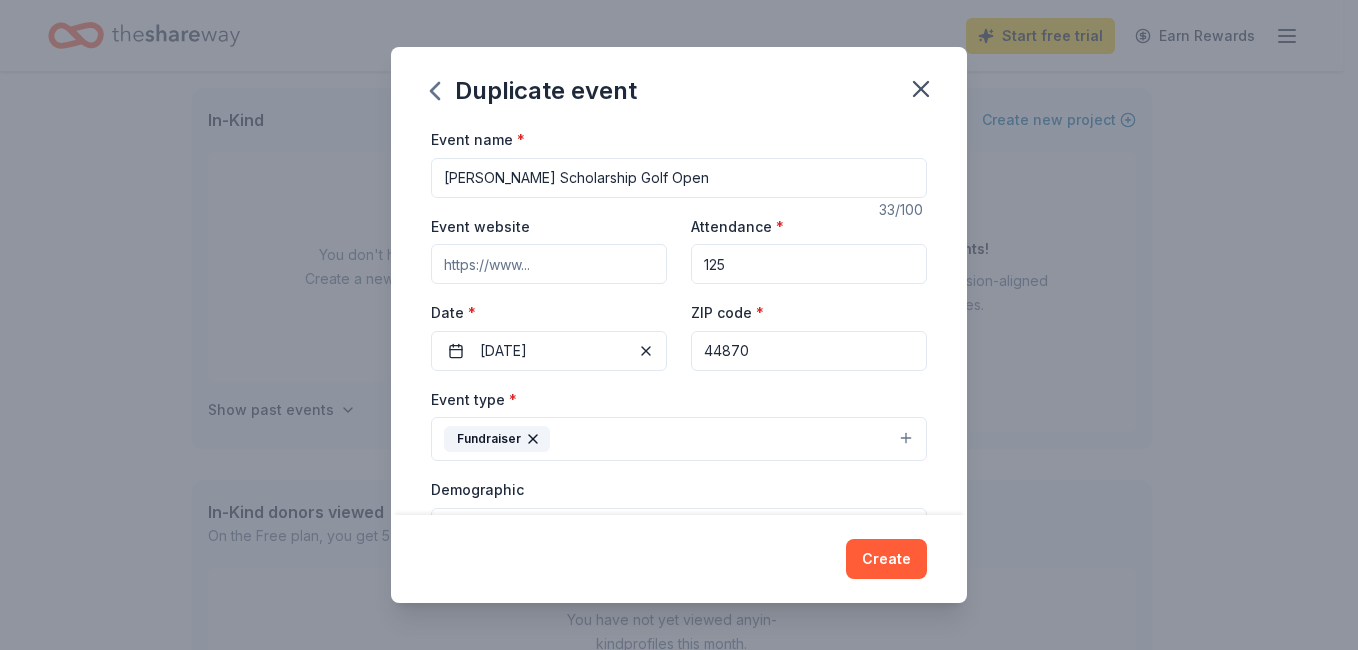click on "Fundraiser" at bounding box center [679, 439] 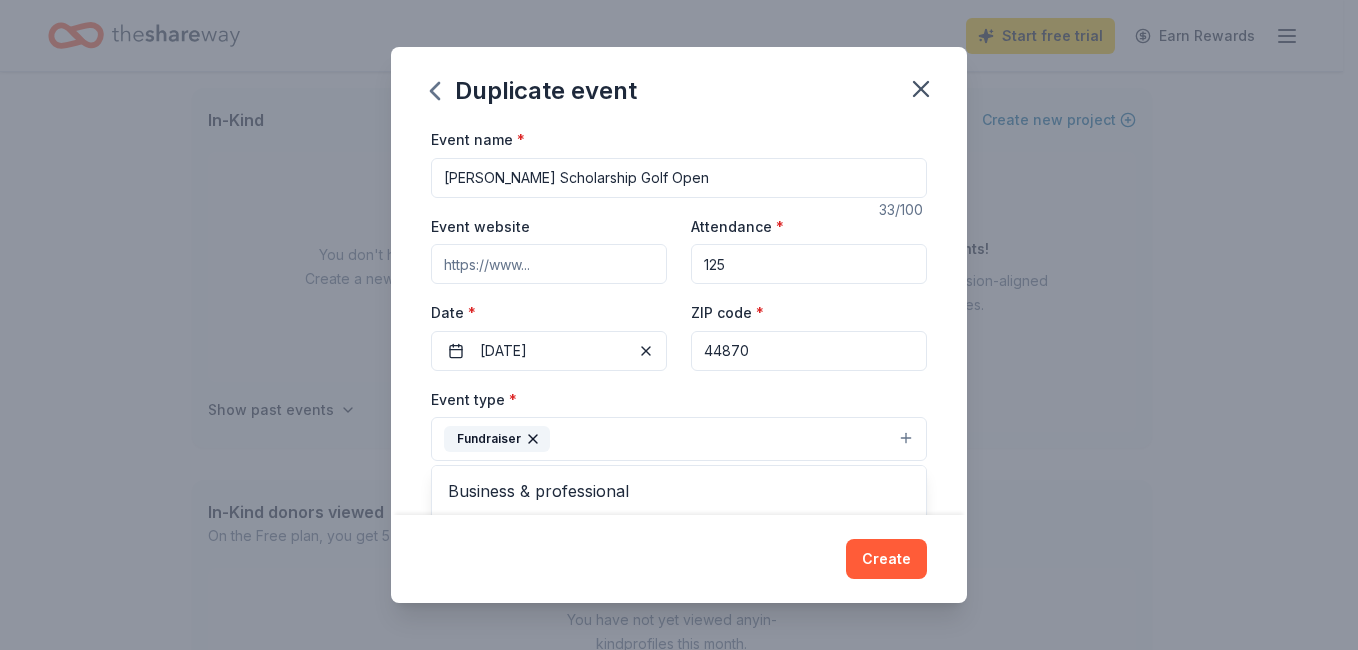 click on "Fundraiser" at bounding box center [679, 439] 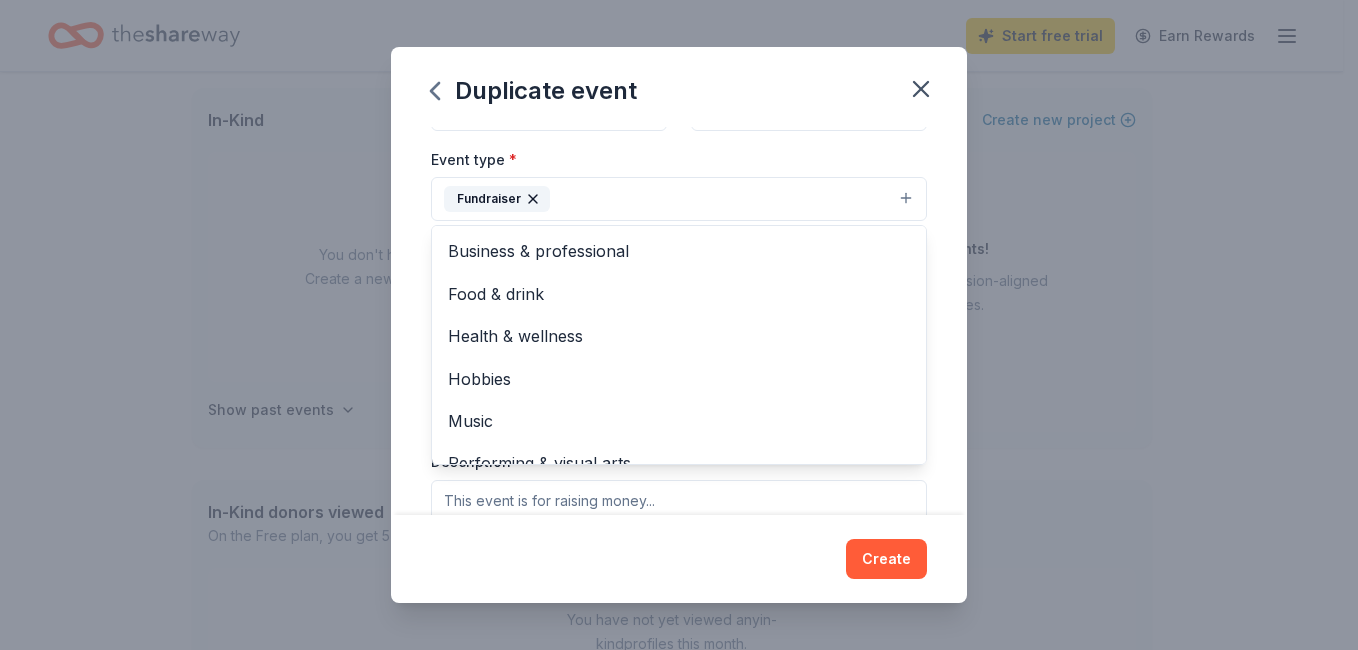 scroll, scrollTop: 280, scrollLeft: 0, axis: vertical 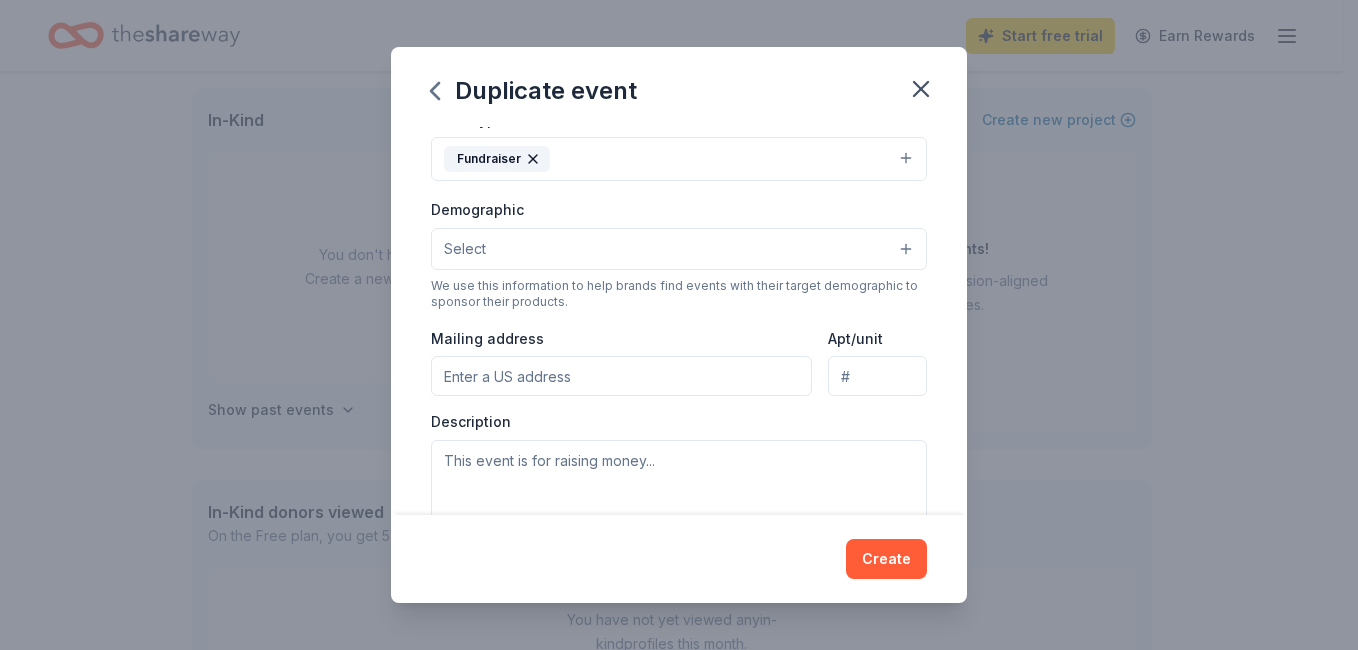 click on "Fundraiser" at bounding box center [679, 159] 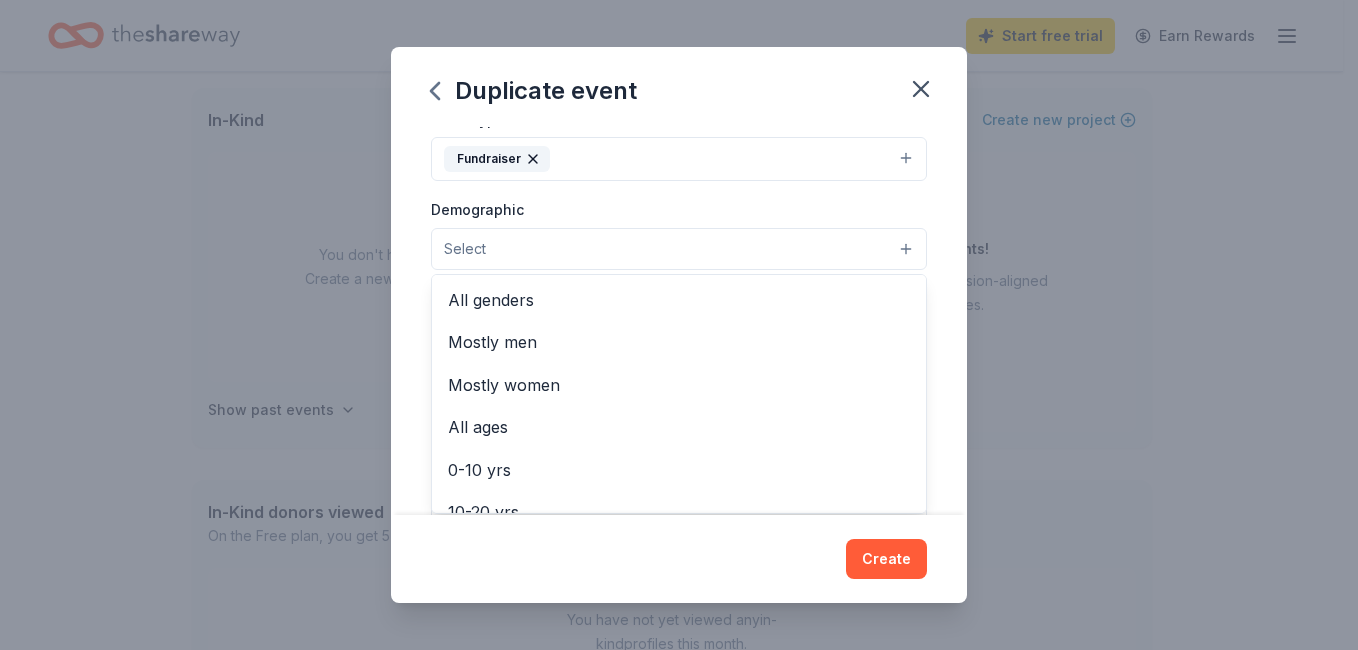click on "Select" at bounding box center [679, 249] 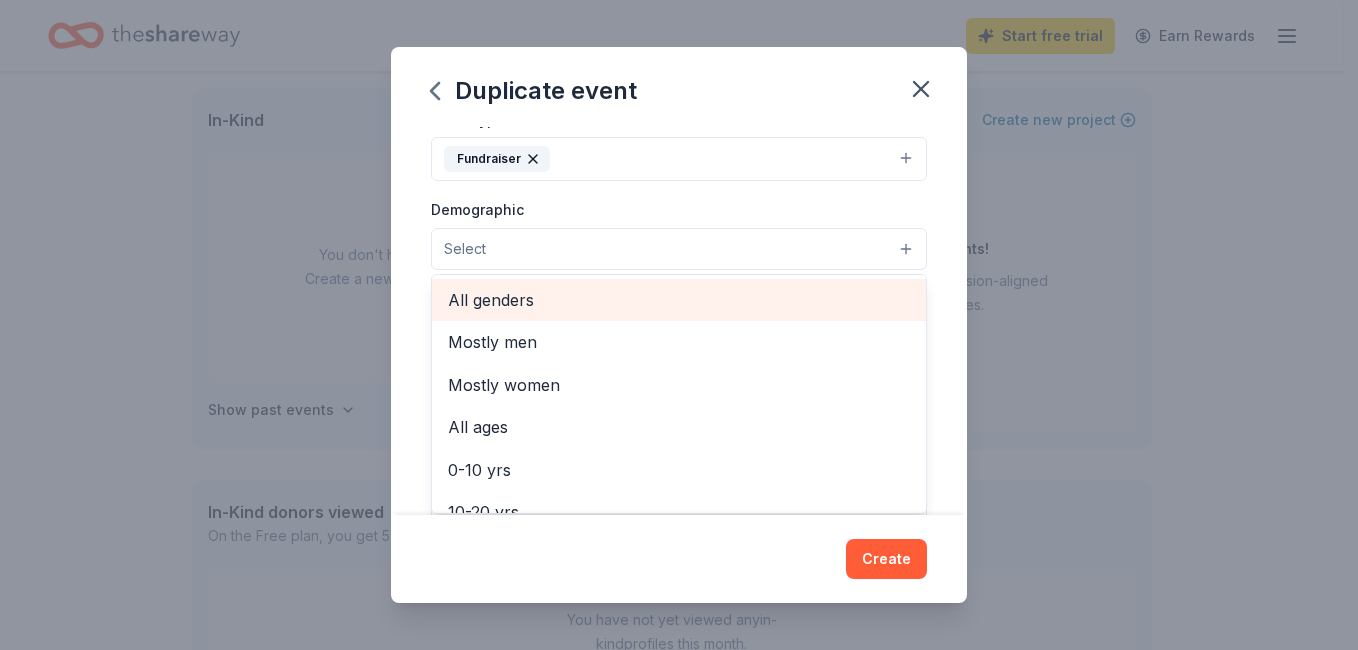 click on "All genders" at bounding box center (679, 300) 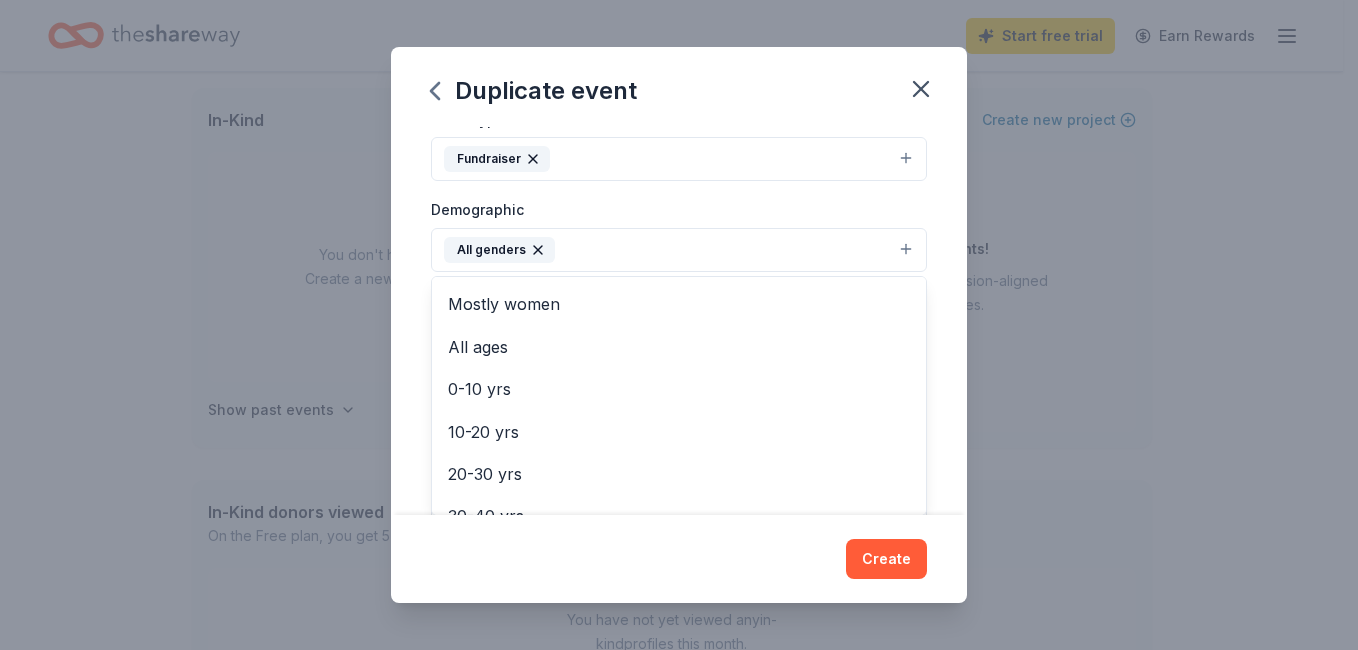 scroll, scrollTop: 39, scrollLeft: 0, axis: vertical 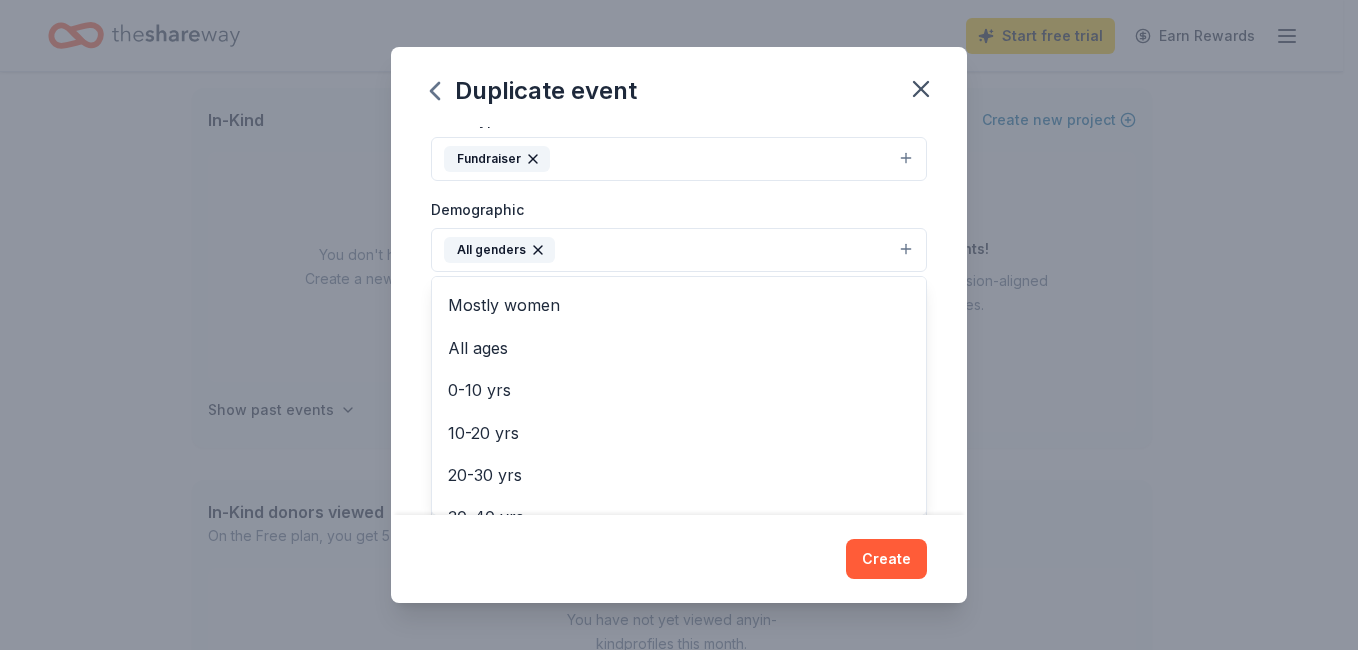 click on "Duplicate event Event name * Talon Flohr Scholarship Golf Open 33 /100 Event website Attendance * 125 Date * 09/06/2025 ZIP code * 44870 Event type * Fundraiser Demographic All genders Mostly men Mostly women All ages 0-10 yrs 10-20 yrs 20-30 yrs 30-40 yrs 40-50 yrs 50-60 yrs 60-70 yrs 70-80 yrs 80+ yrs We use this information to help brands find events with their target demographic to sponsor their products. Mailing address Apt/unit Description What are you looking for? * Auction & raffle Meals Snacks Desserts Alcohol Beverages Send me reminders Email me reminders of donor application deadlines Recurring event Copy donors Saved Applied Approved Received Declined Not interested All copied donors will be given "saved" status in your new event. Companies that are no longer donating will not be copied. Create" at bounding box center (679, 325) 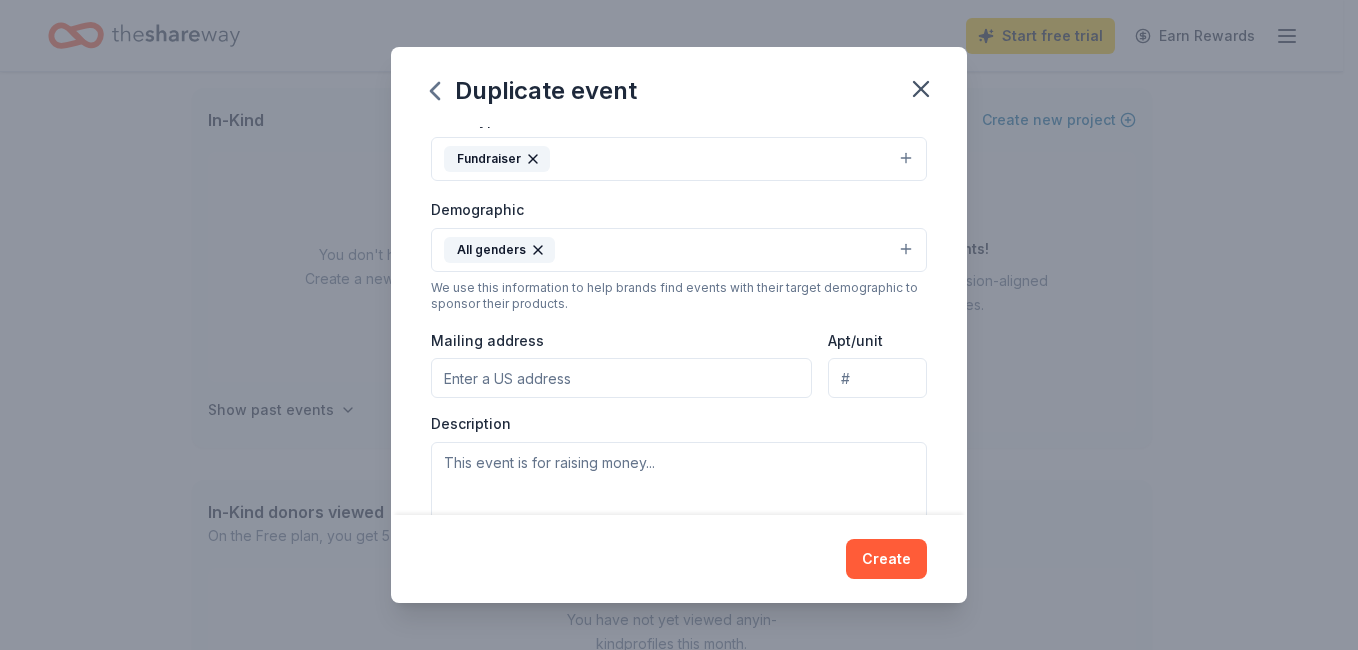 click on "Mailing address" at bounding box center [621, 378] 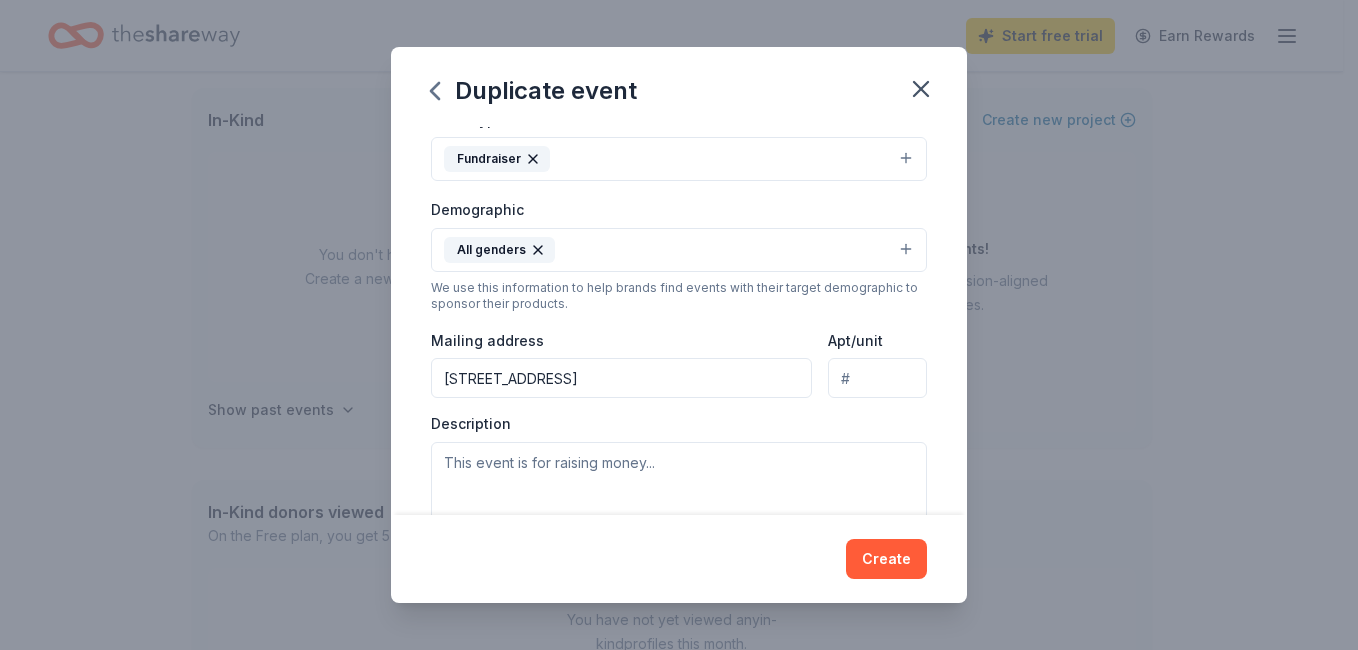 click on "Duplicate event Event name * Talon Flohr Scholarship Golf Open 33 /100 Event website Attendance * 125 Date * 09/06/2025 ZIP code * 44870 Event type * Fundraiser Demographic All genders We use this information to help brands find events with their target demographic to sponsor their products. Mailing address 1533 Pearl Street Apt/unit Description What are you looking for? * Auction & raffle Meals Snacks Desserts Alcohol Beverages Send me reminders Email me reminders of donor application deadlines Recurring event Copy donors Saved Applied Approved Received Declined Not interested All copied donors will be given "saved" status in your new event. Companies that are no longer donating will not be copied. Create" at bounding box center (679, 325) 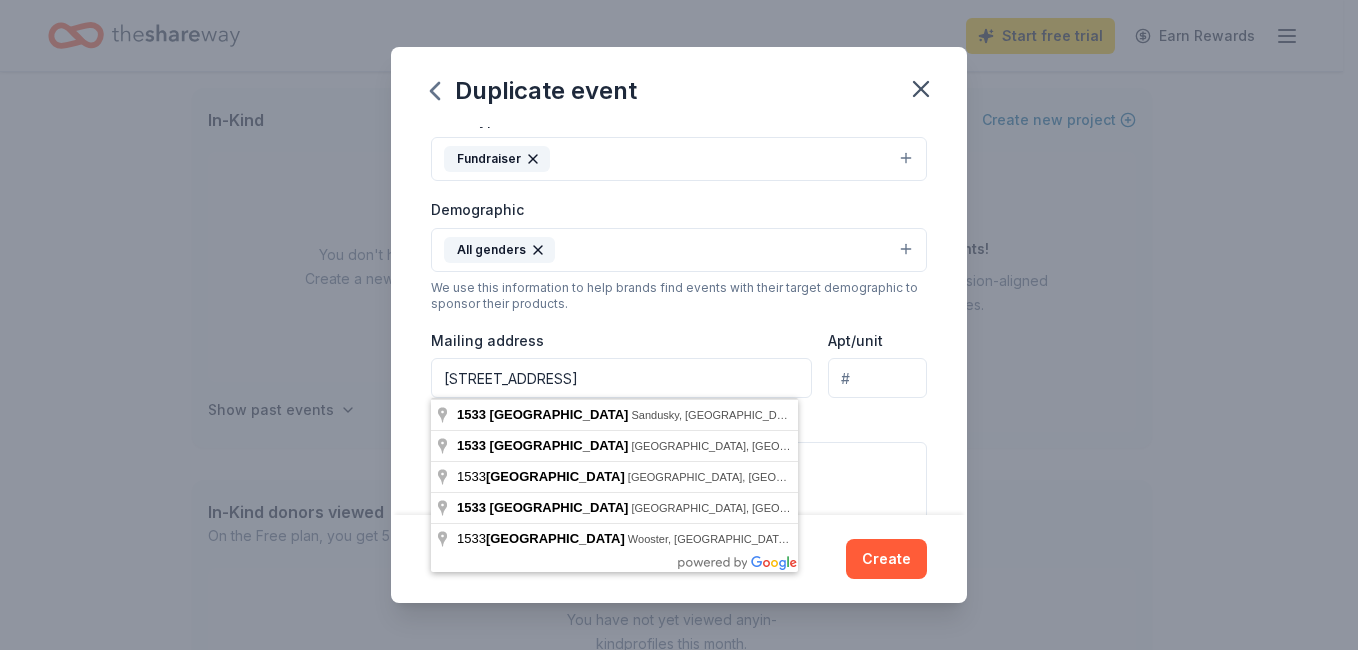 click on "1533 Pearl Street" at bounding box center (621, 378) 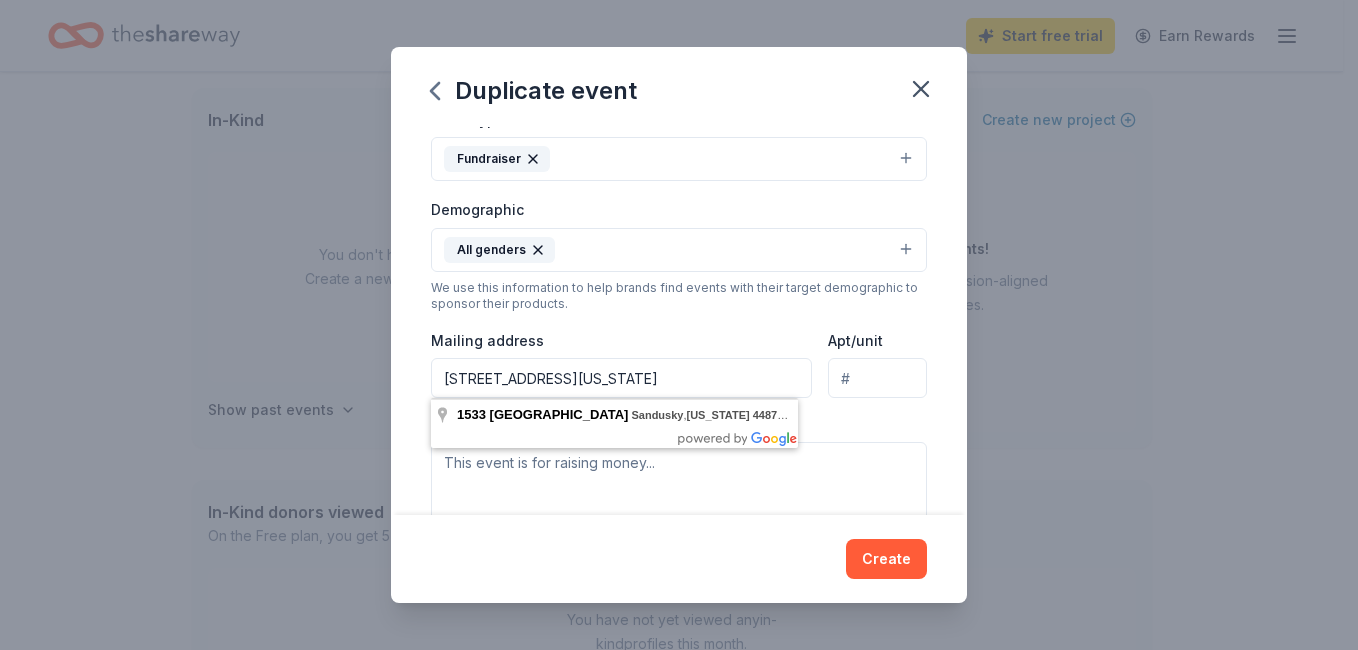 type on "1533 Pearl Street Sandusky Ohio 44870" 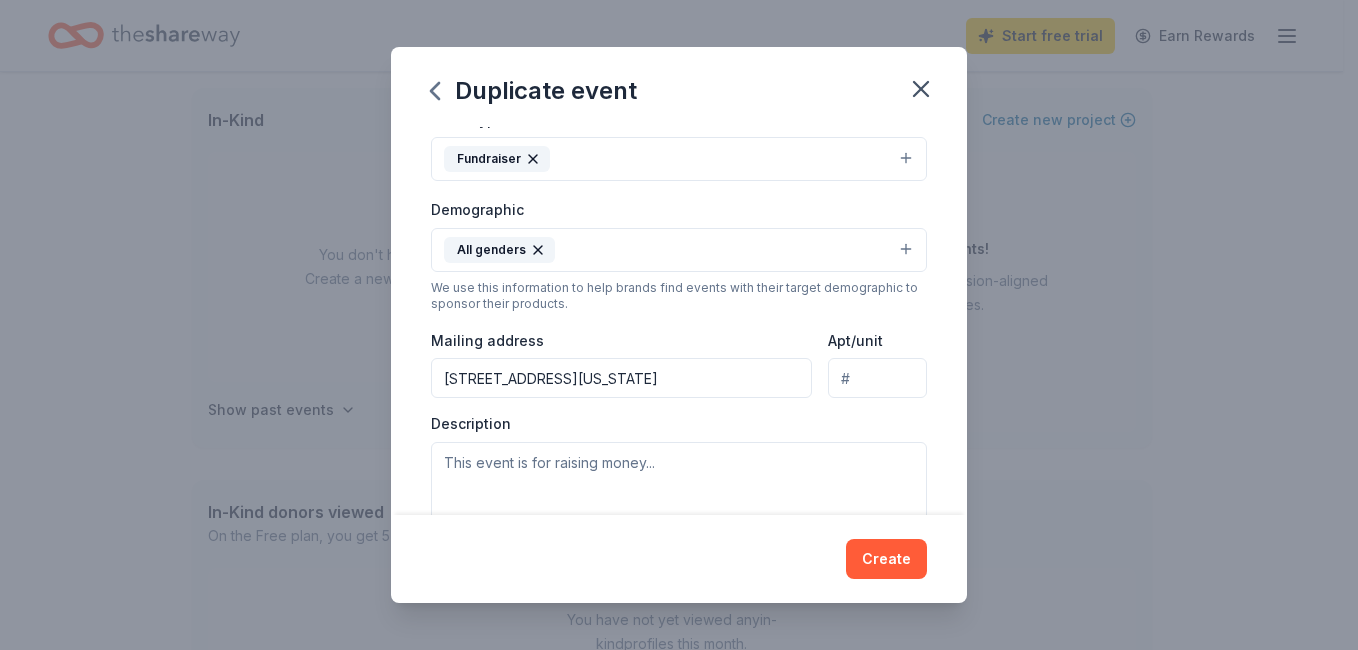 click on "Duplicate event Event name * Talon Flohr Scholarship Golf Open 33 /100 Event website Attendance * 125 Date * 09/06/2025 ZIP code * 44870 Event type * Fundraiser Demographic All genders We use this information to help brands find events with their target demographic to sponsor their products. Mailing address 1533 Pearl Street Sandusky Ohio 44870 Apt/unit Description What are you looking for? * Auction & raffle Meals Snacks Desserts Alcohol Beverages Send me reminders Email me reminders of donor application deadlines Recurring event Copy donors Saved Applied Approved Received Declined Not interested All copied donors will be given "saved" status in your new event. Companies that are no longer donating will not be copied. Create" at bounding box center [679, 325] 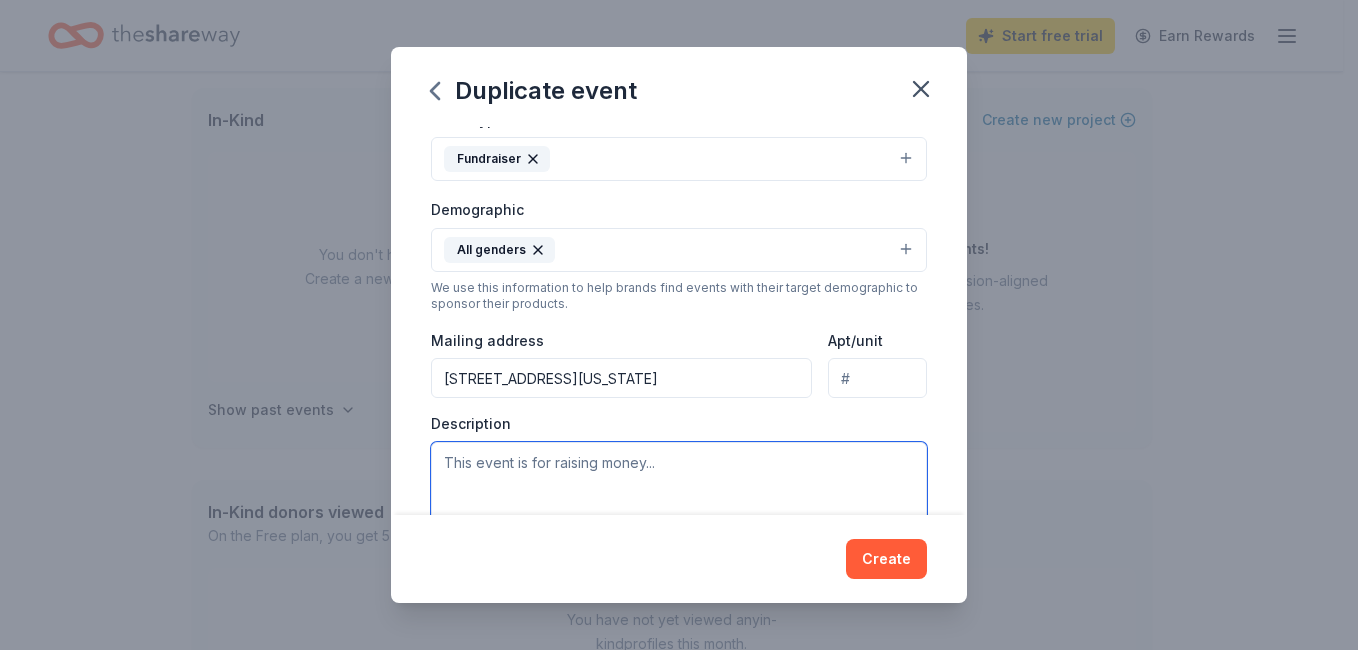 click at bounding box center [679, 487] 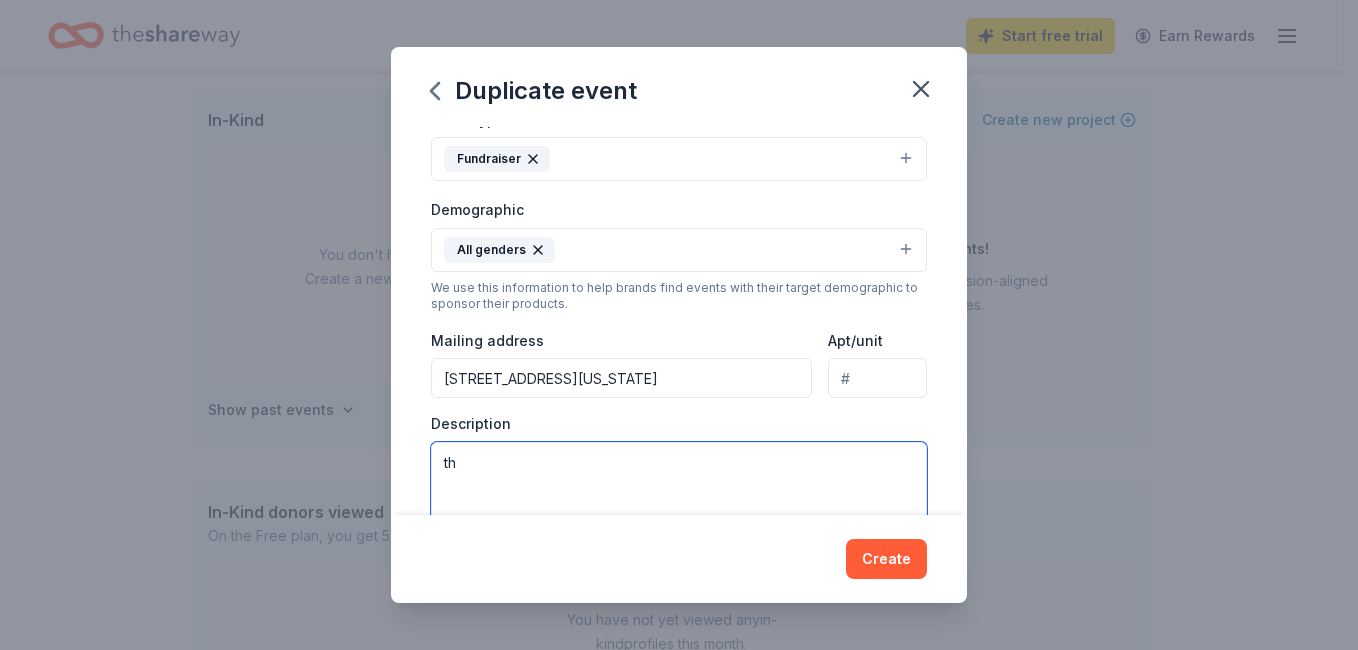 type on "t" 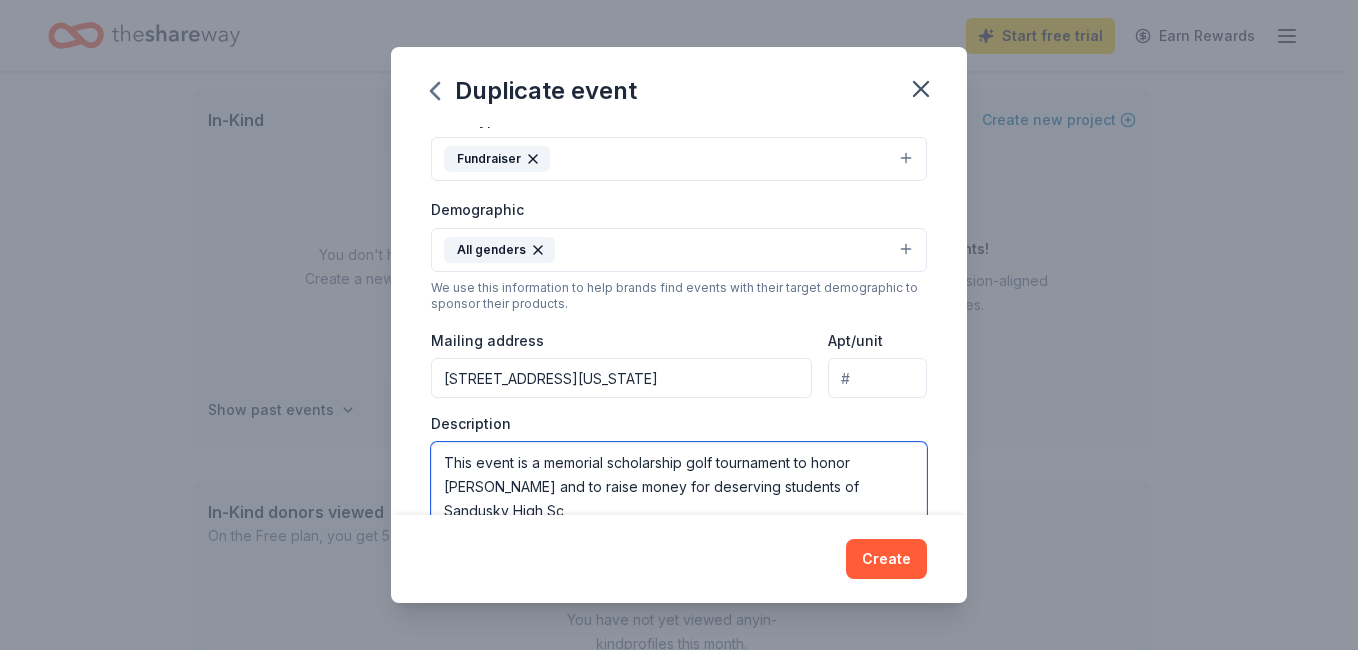 scroll, scrollTop: 285, scrollLeft: 0, axis: vertical 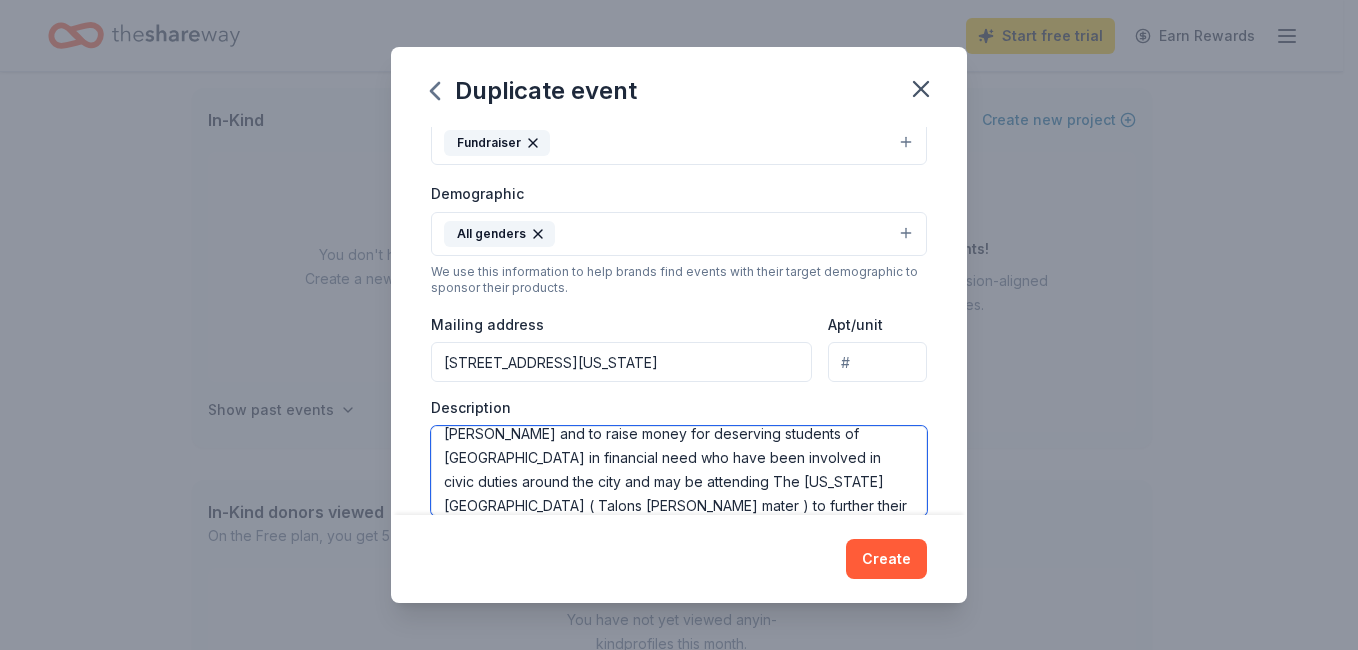 type on "This event is a memorial scholarship golf tournament to honor Talon Flohr and to raise money for deserving students of Sandusky High School in financial need who have been involved in civic duties around the city and may be attending The Ohio State University ( Talons alma mater ) to further their education." 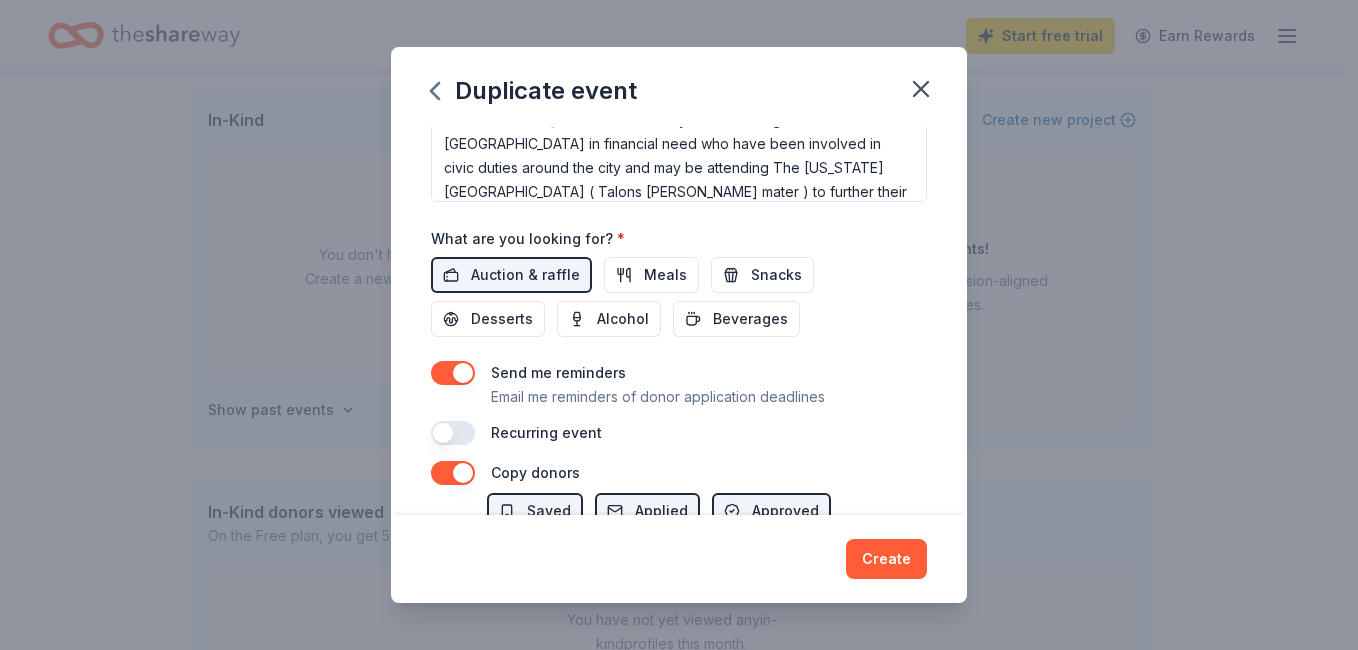 scroll, scrollTop: 616, scrollLeft: 0, axis: vertical 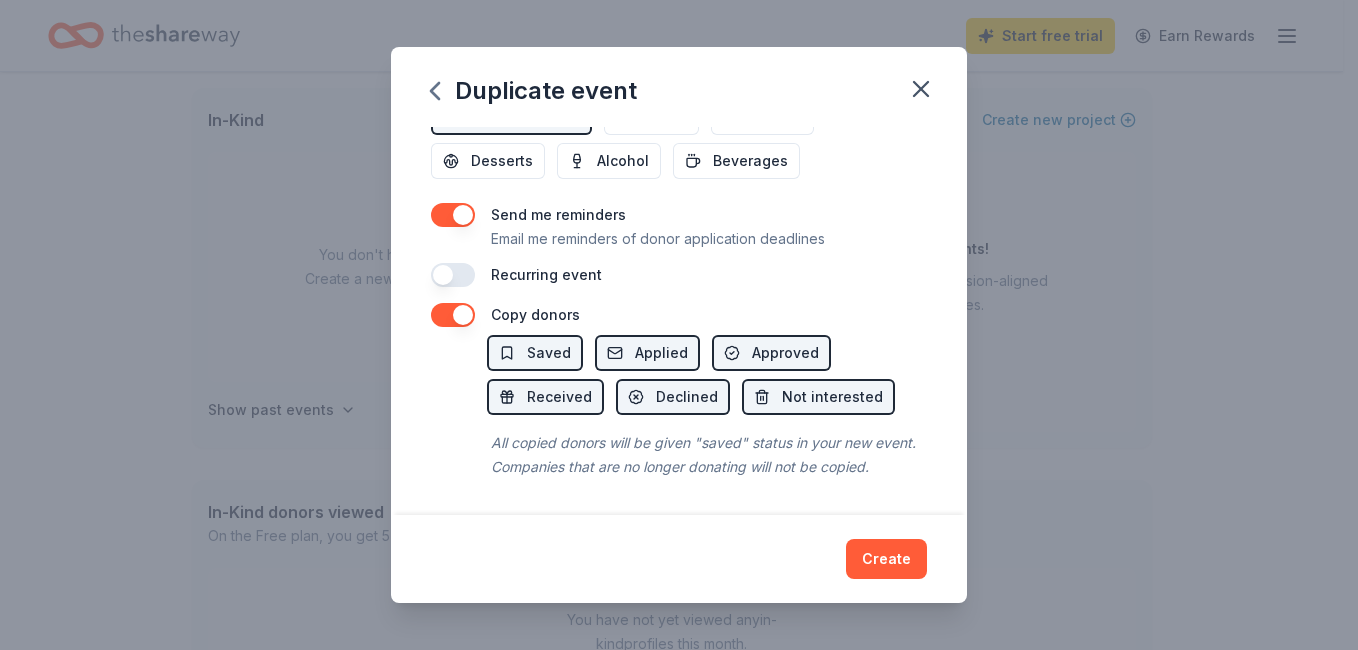 click on "Create" at bounding box center (886, 559) 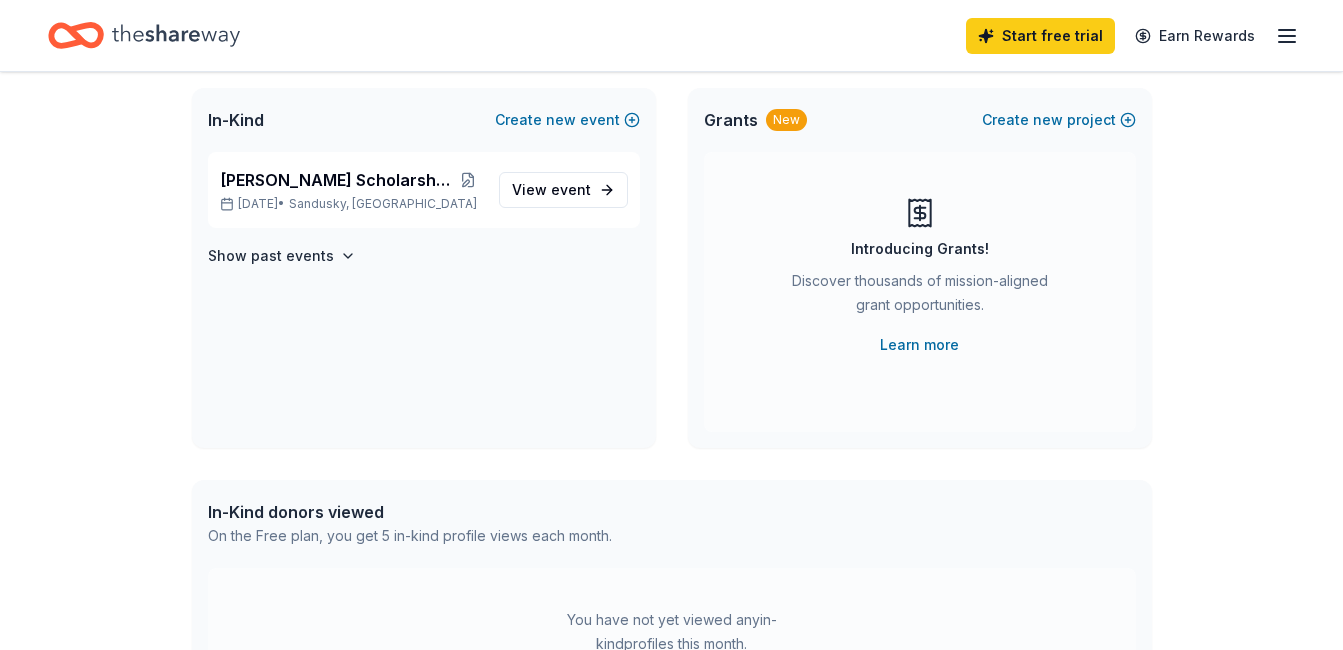 scroll, scrollTop: 0, scrollLeft: 0, axis: both 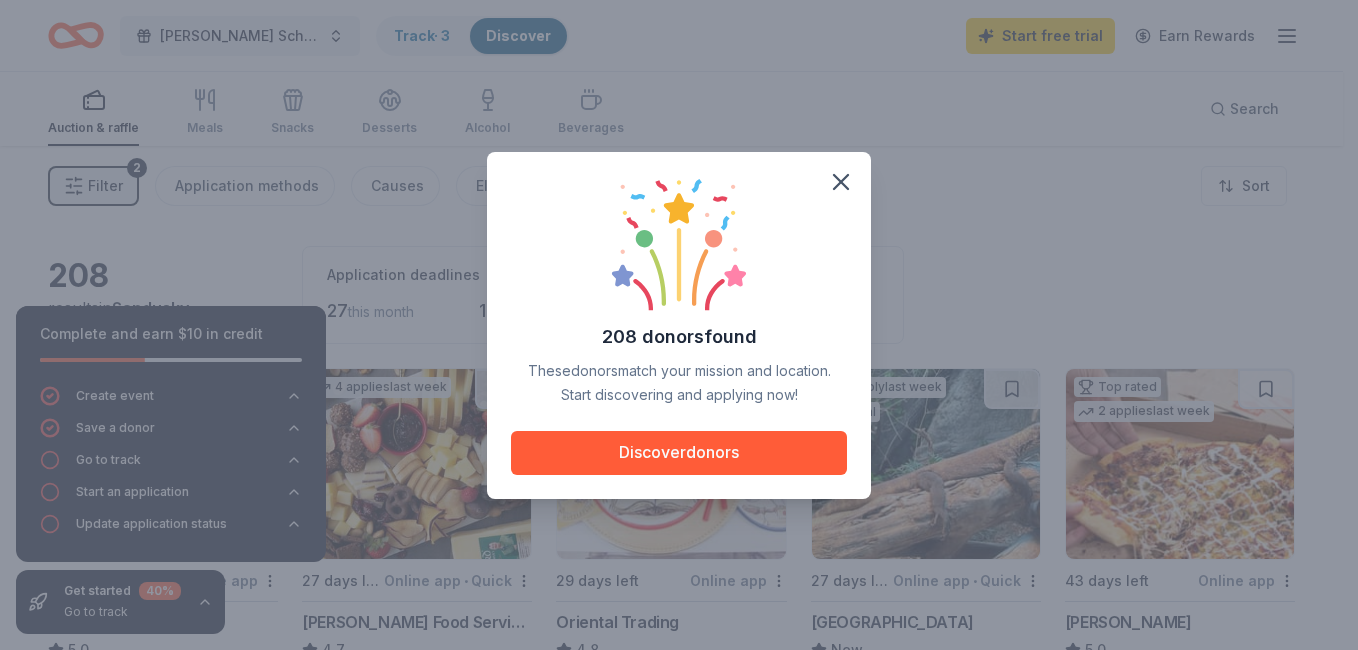 click on "Discover  donors" at bounding box center [679, 453] 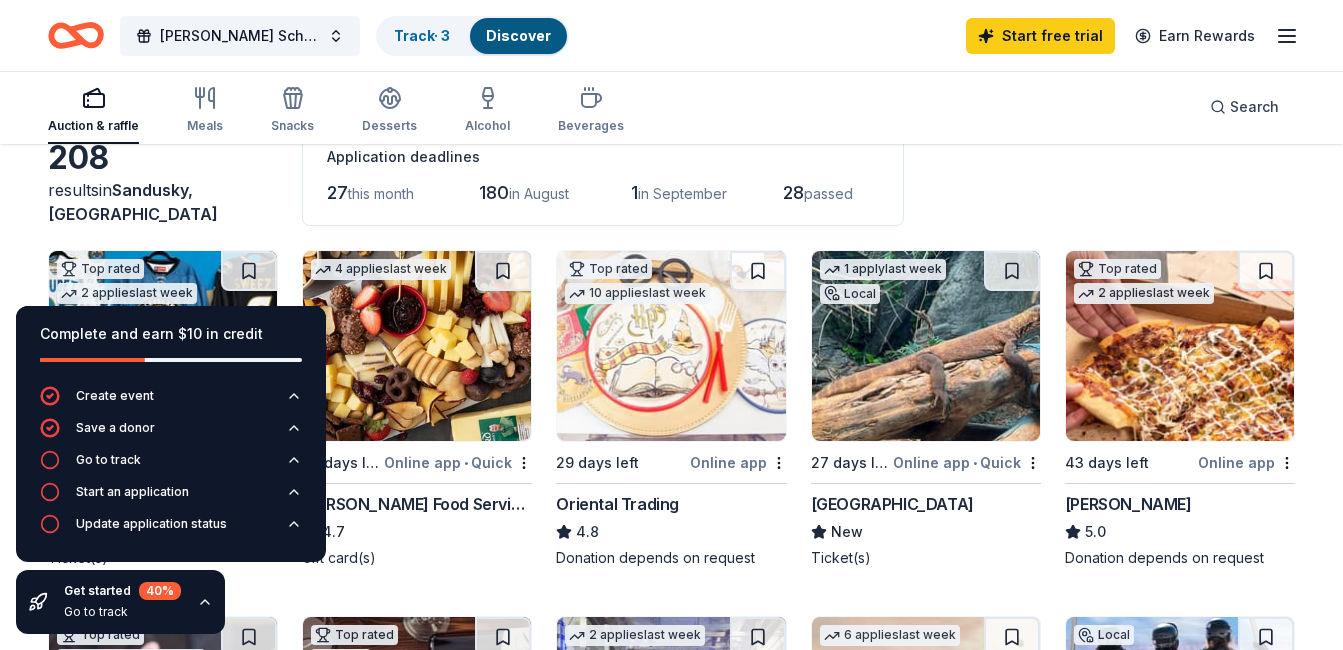 scroll, scrollTop: 120, scrollLeft: 0, axis: vertical 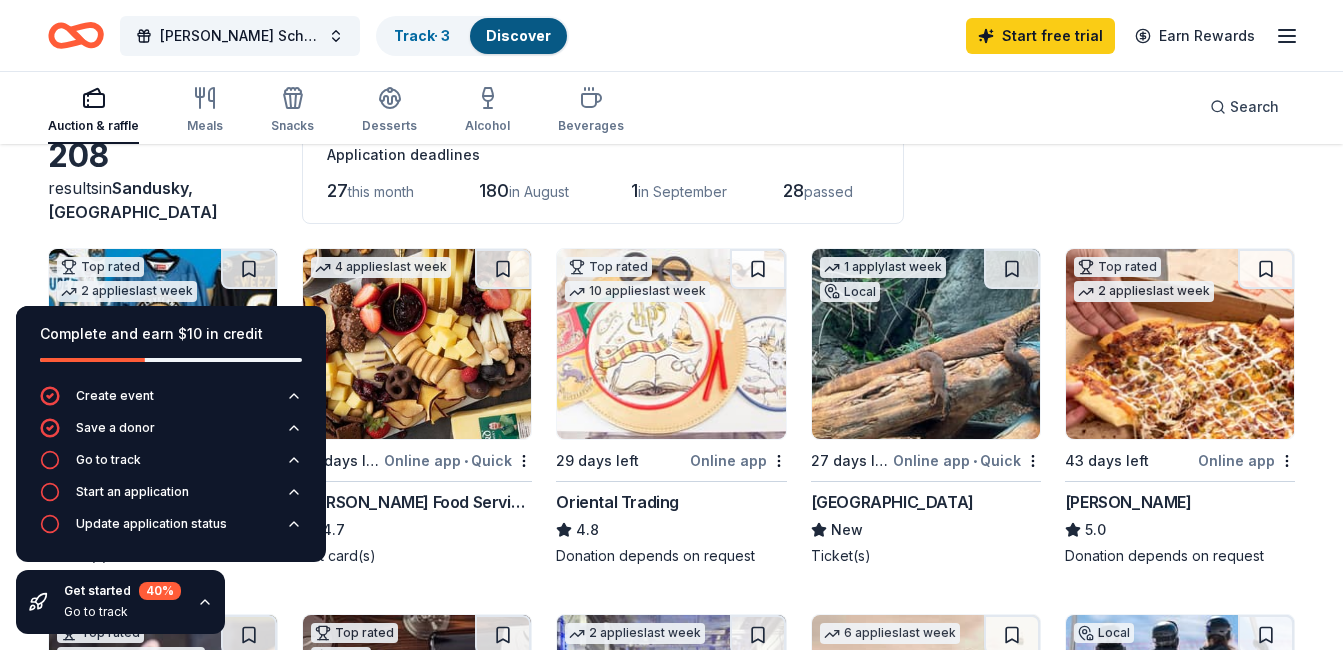 click 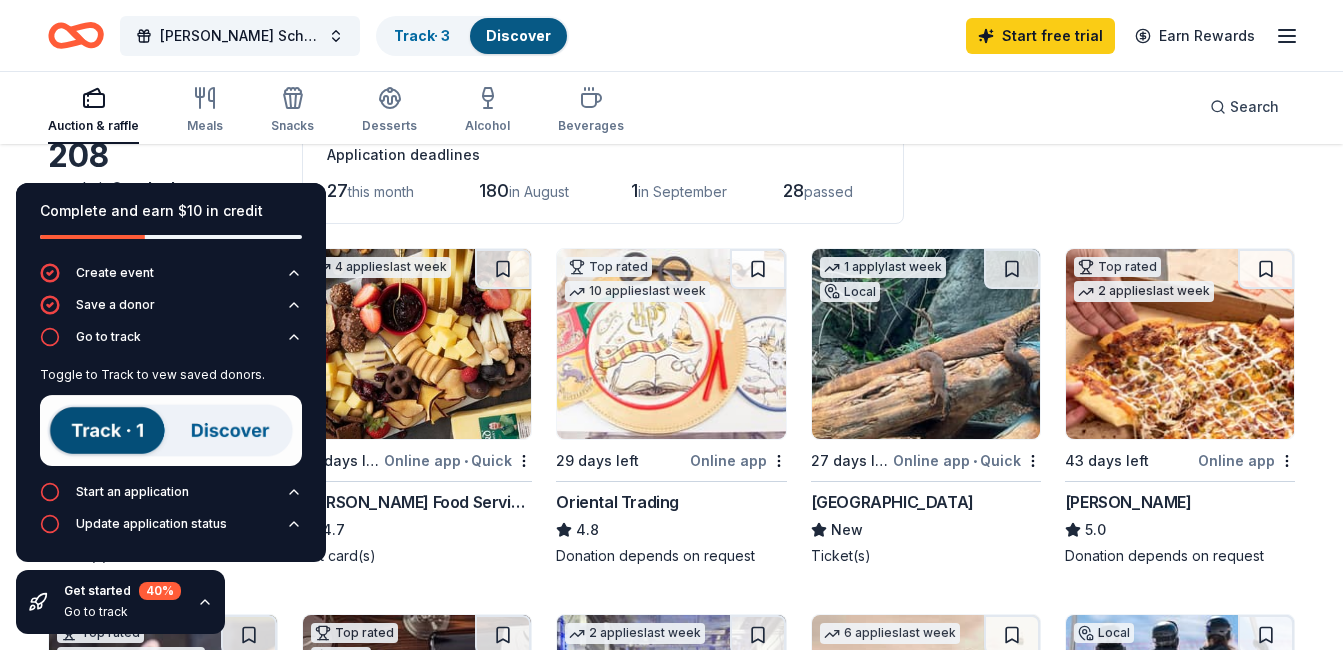 click on "Start an application" at bounding box center [171, 498] 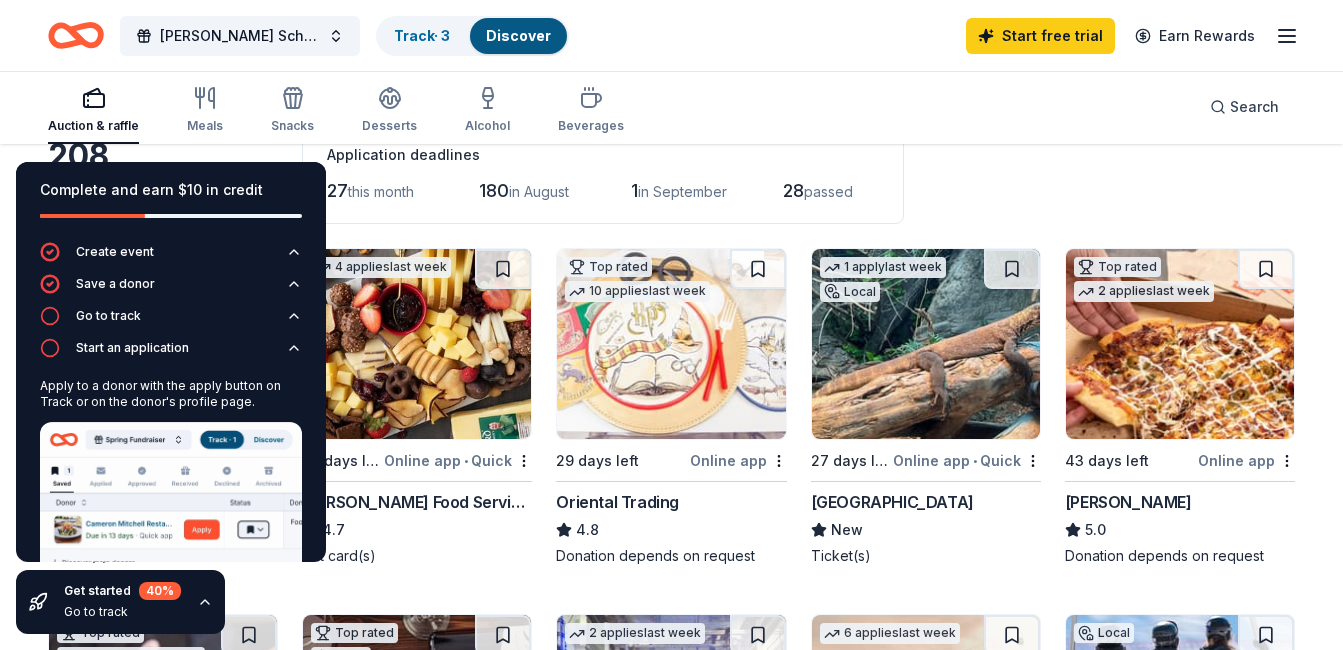 click on "Auction & raffle Meals Snacks Desserts Alcohol Beverages Search" at bounding box center [671, 107] 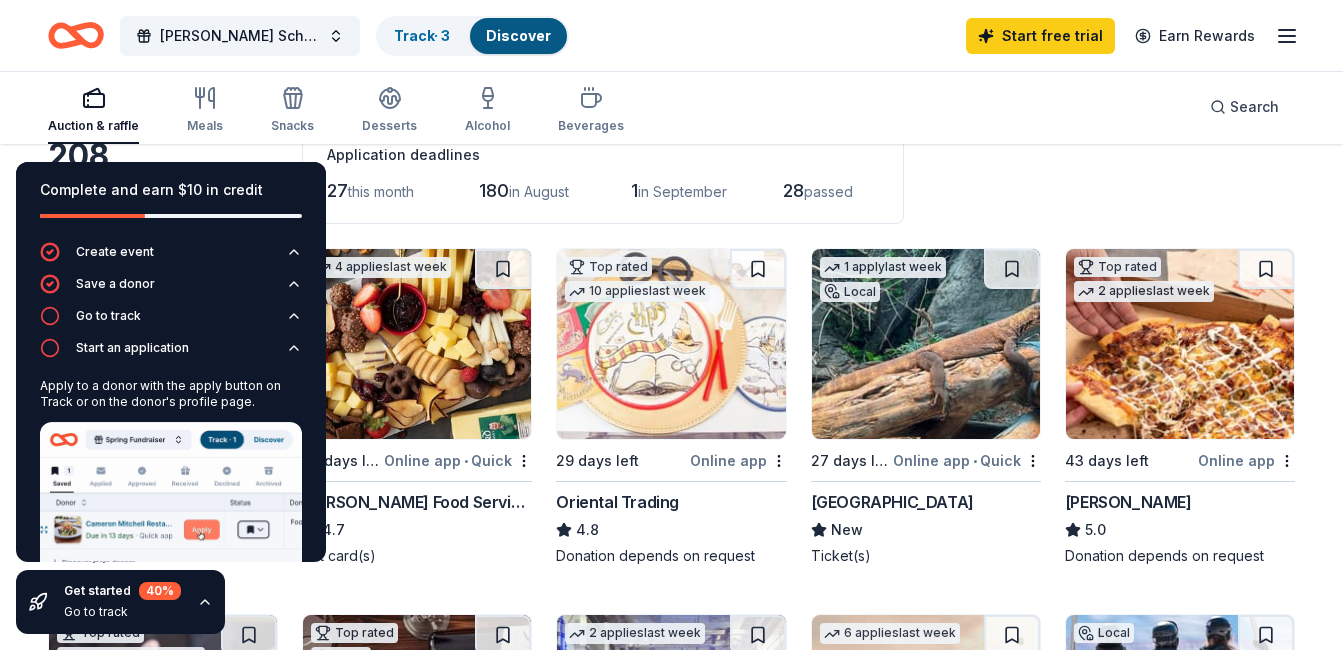 click on "Auction & raffle Meals Snacks Desserts Alcohol Beverages Search" at bounding box center (671, 107) 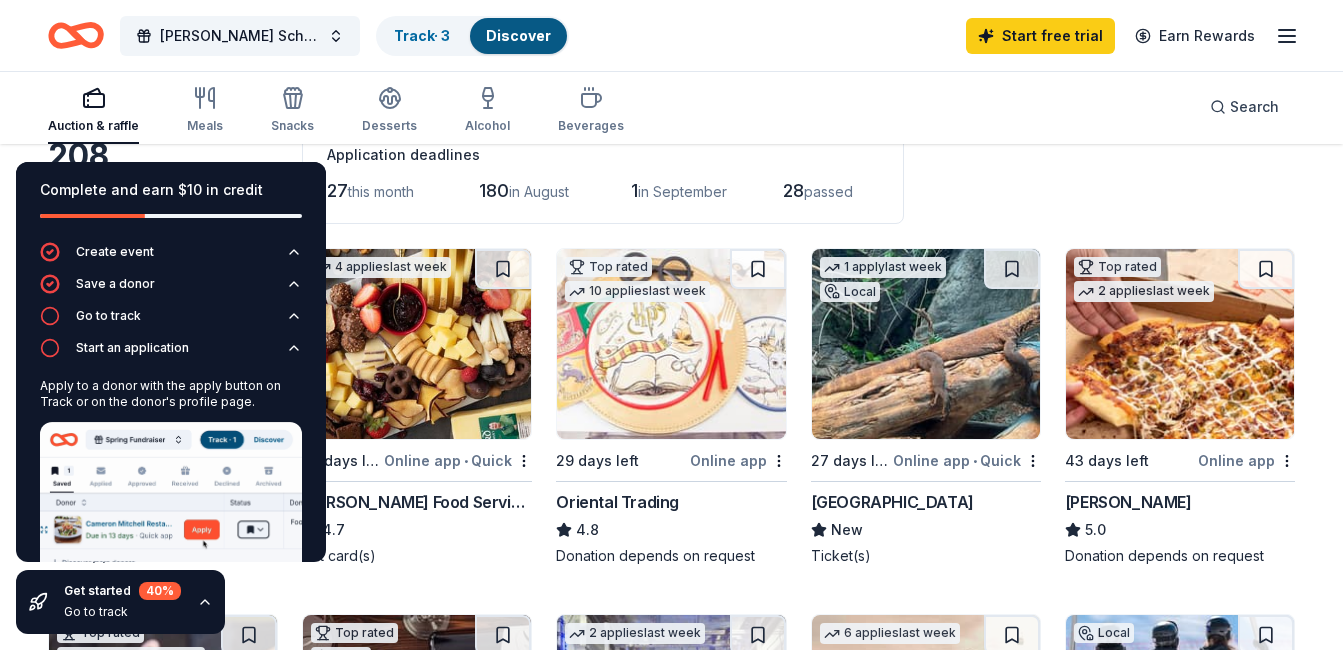 click on "208 results  in  Sandusky, OH Application deadlines 27  this month 180  in August 1  in September 28  passed" at bounding box center [671, 175] 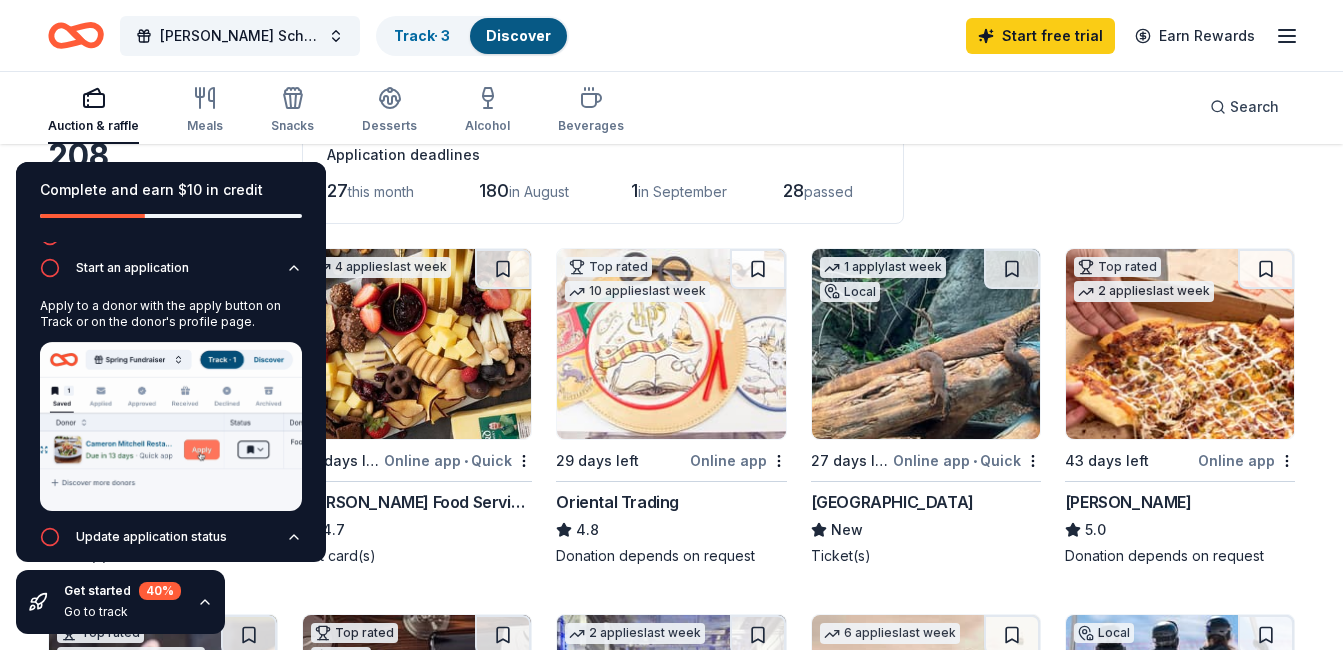 scroll, scrollTop: 83, scrollLeft: 0, axis: vertical 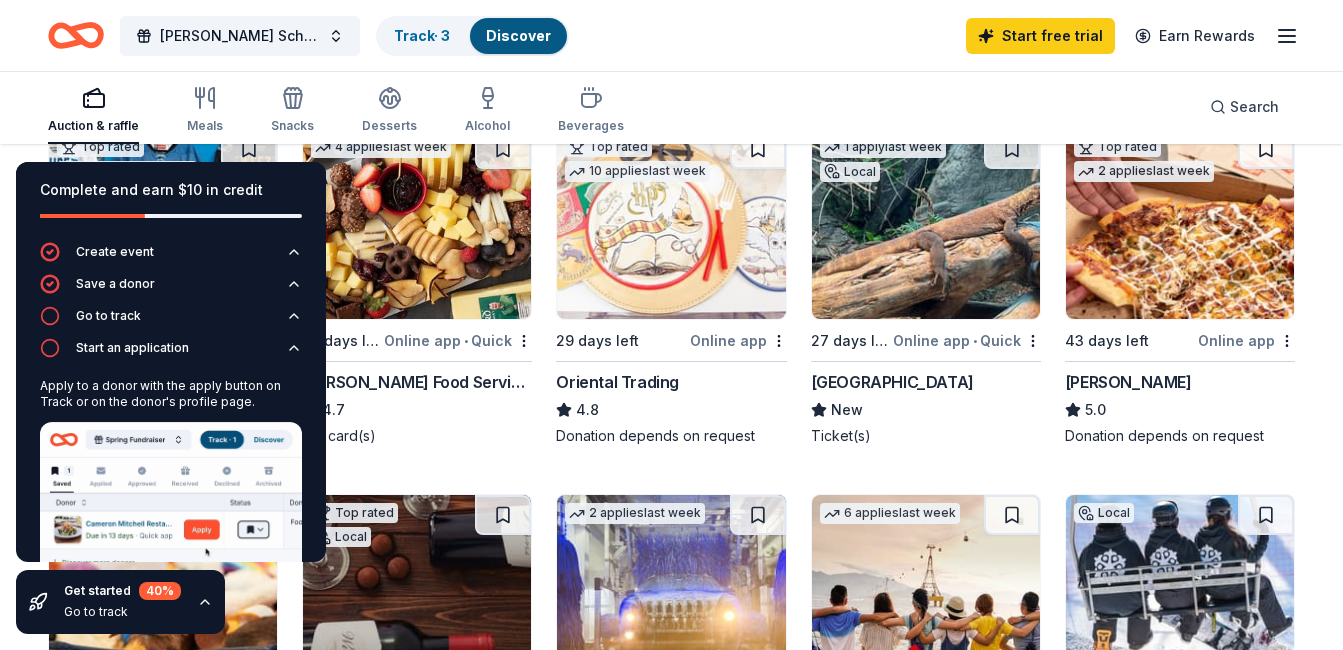 click 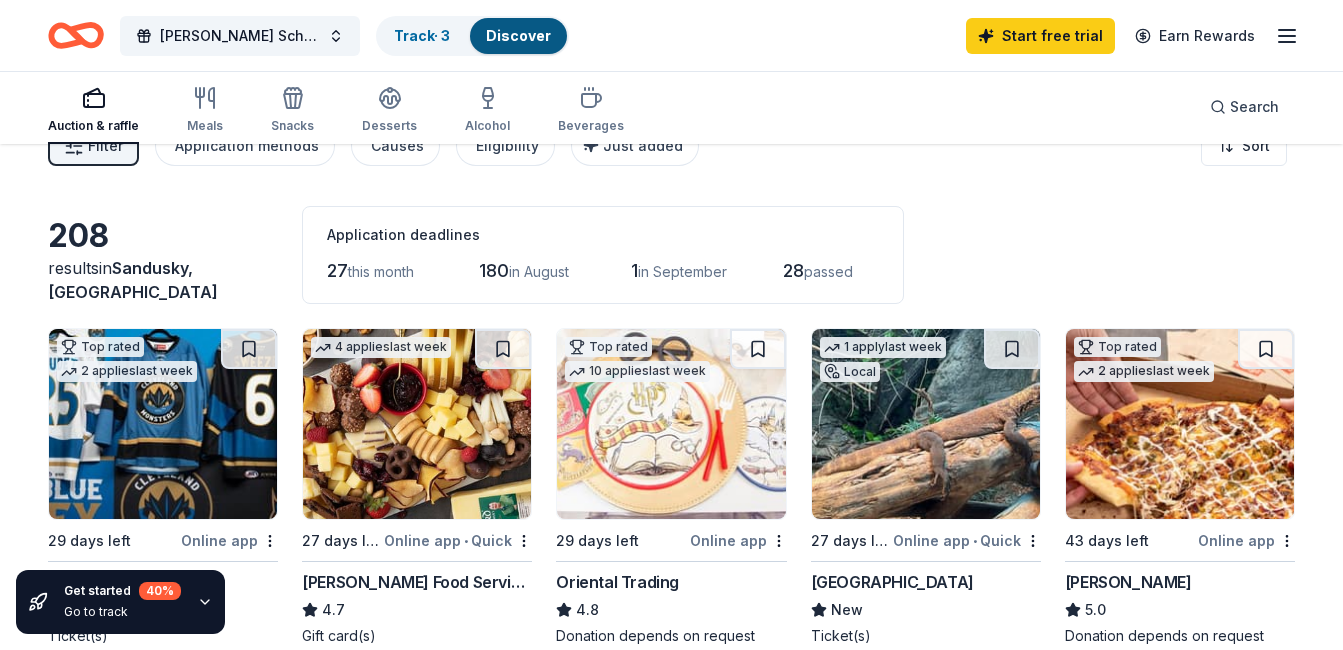 scroll, scrollTop: 0, scrollLeft: 0, axis: both 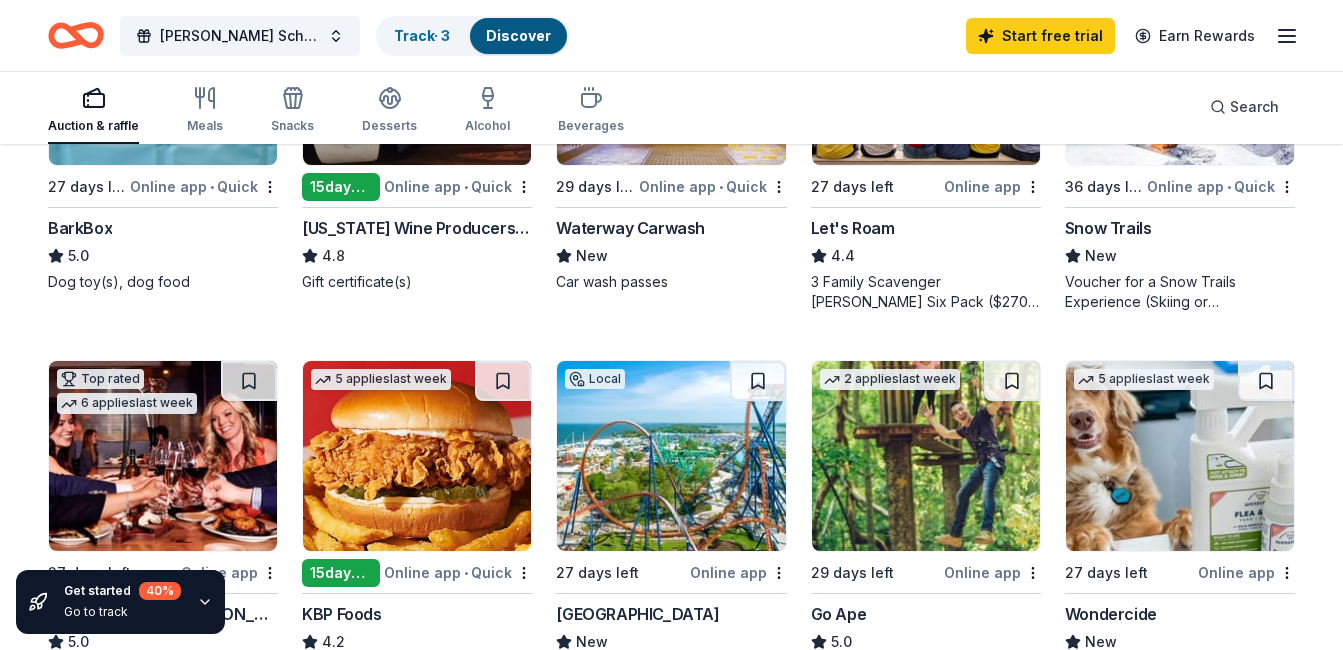 type 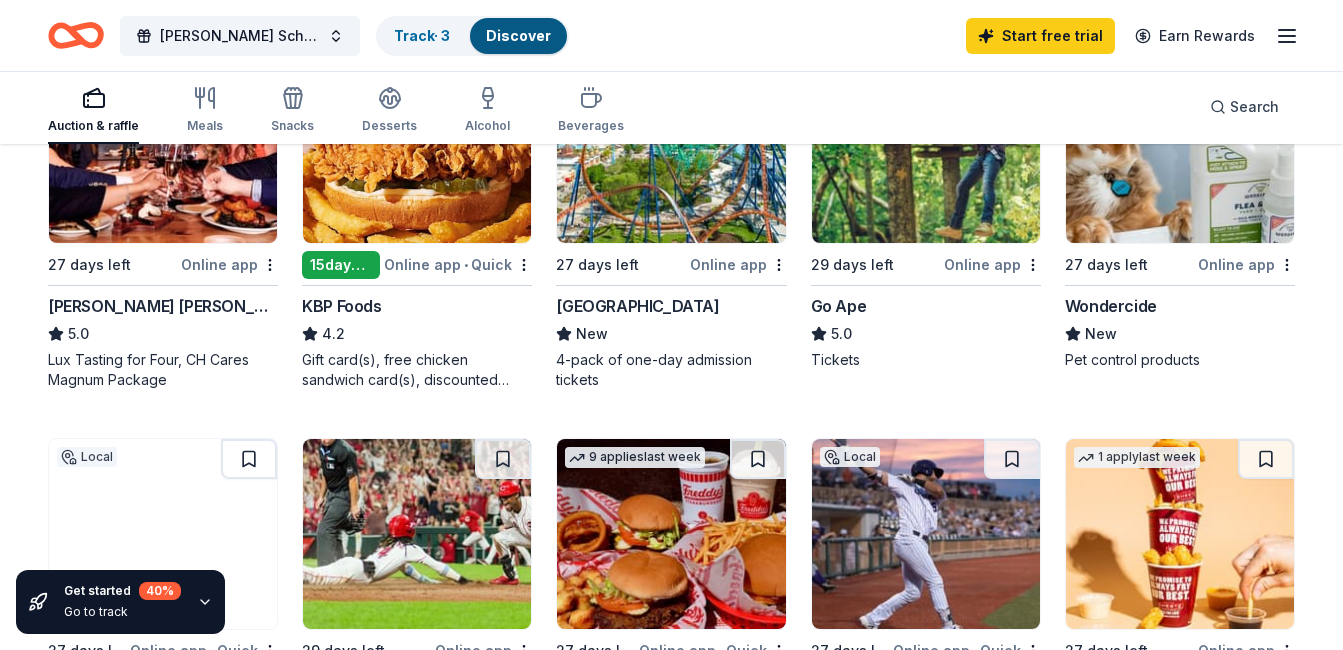 scroll, scrollTop: 1080, scrollLeft: 0, axis: vertical 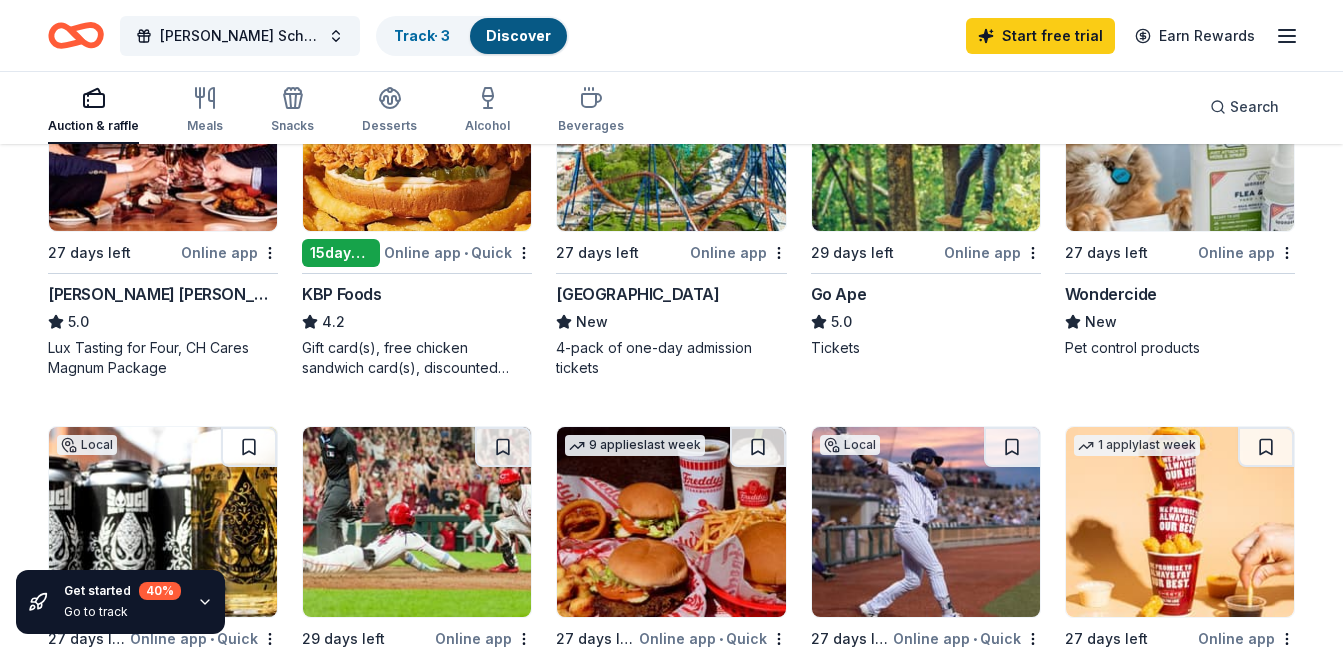 click on "Cedar Point" at bounding box center [637, 294] 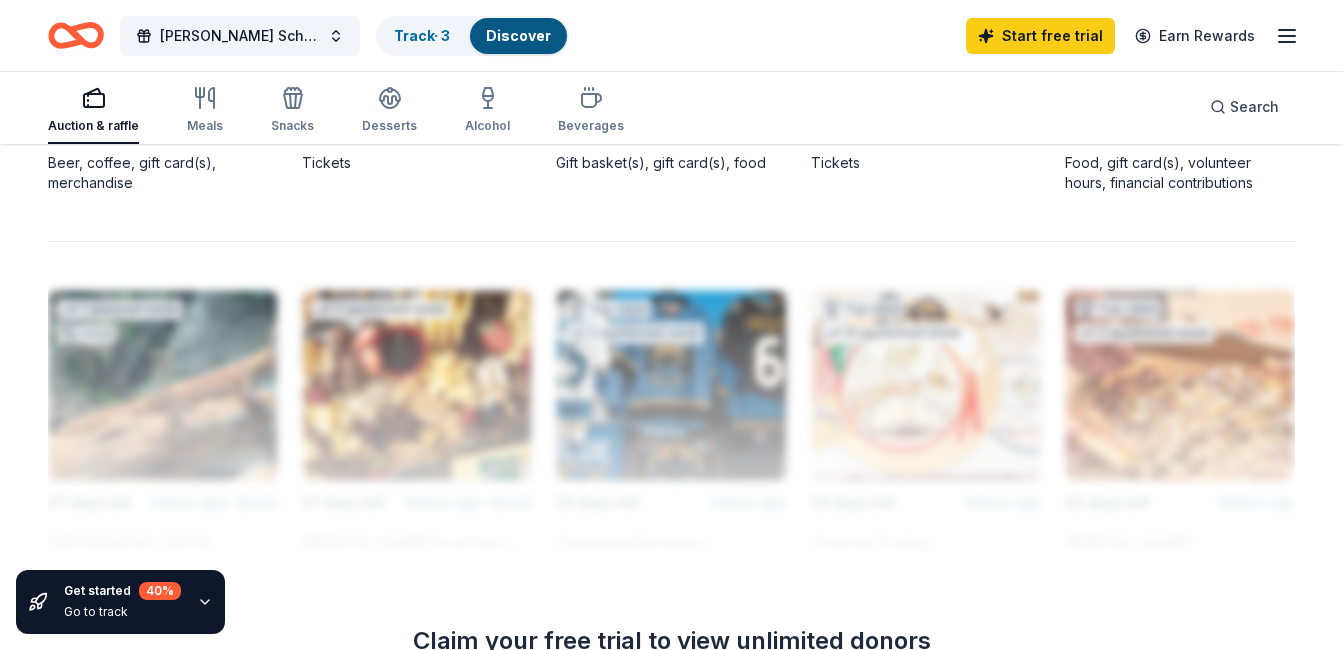 scroll, scrollTop: 1640, scrollLeft: 0, axis: vertical 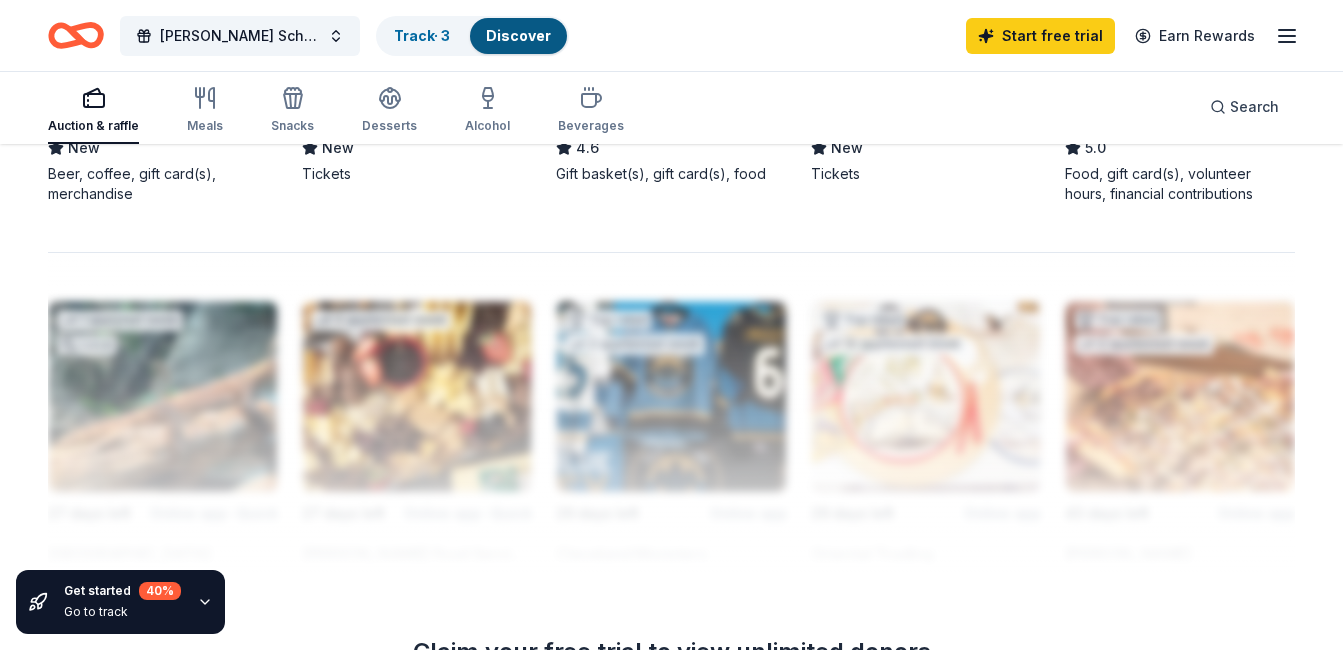 click on "Meals" at bounding box center (205, 126) 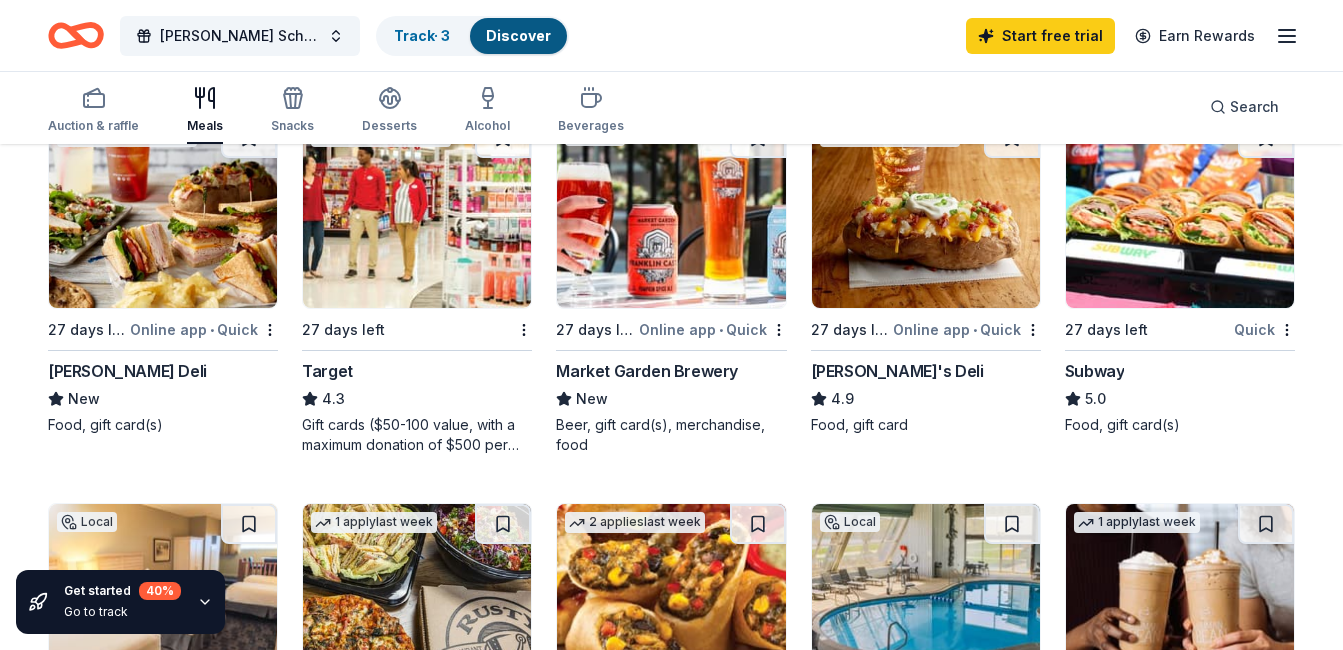 scroll, scrollTop: 1026, scrollLeft: 0, axis: vertical 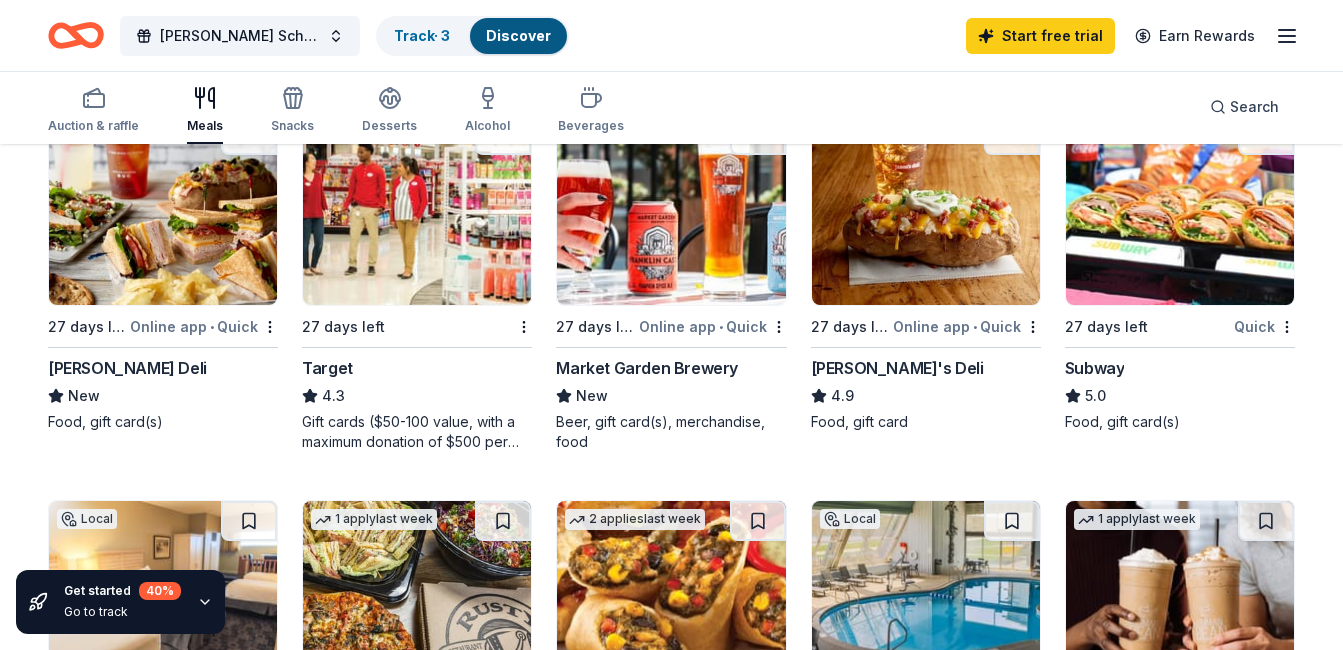 click on "27 days left" at bounding box center (1106, 327) 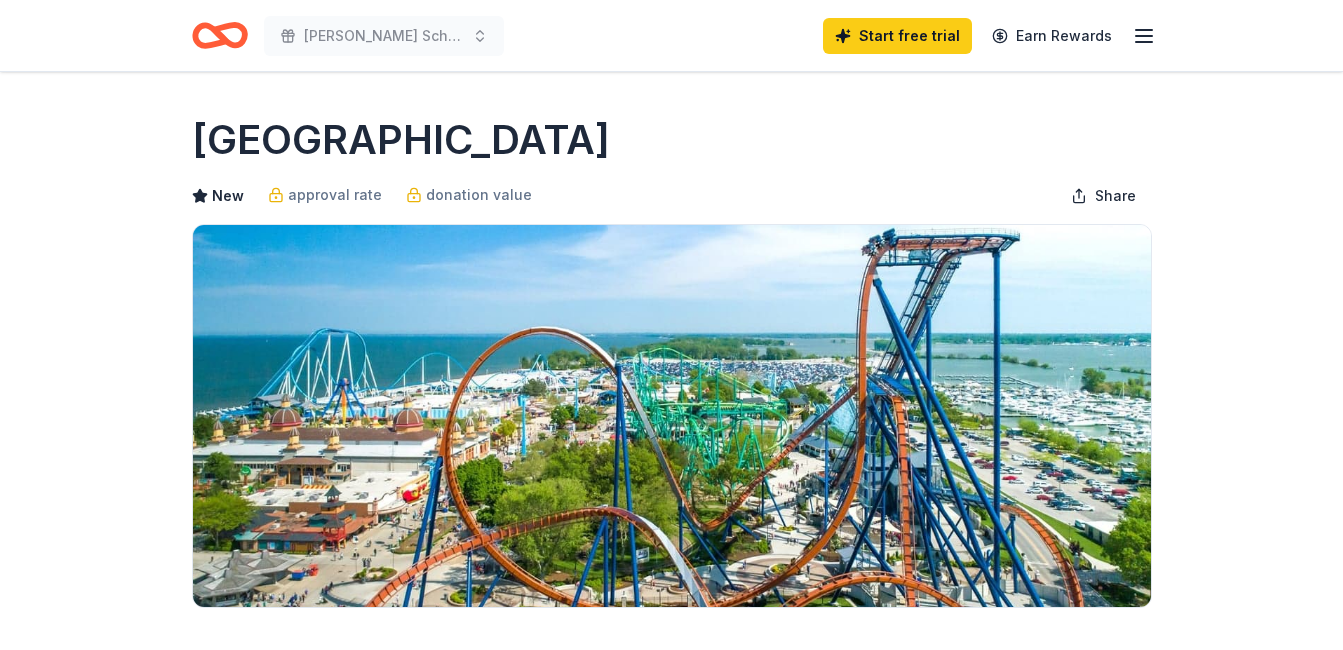 scroll, scrollTop: 0, scrollLeft: 0, axis: both 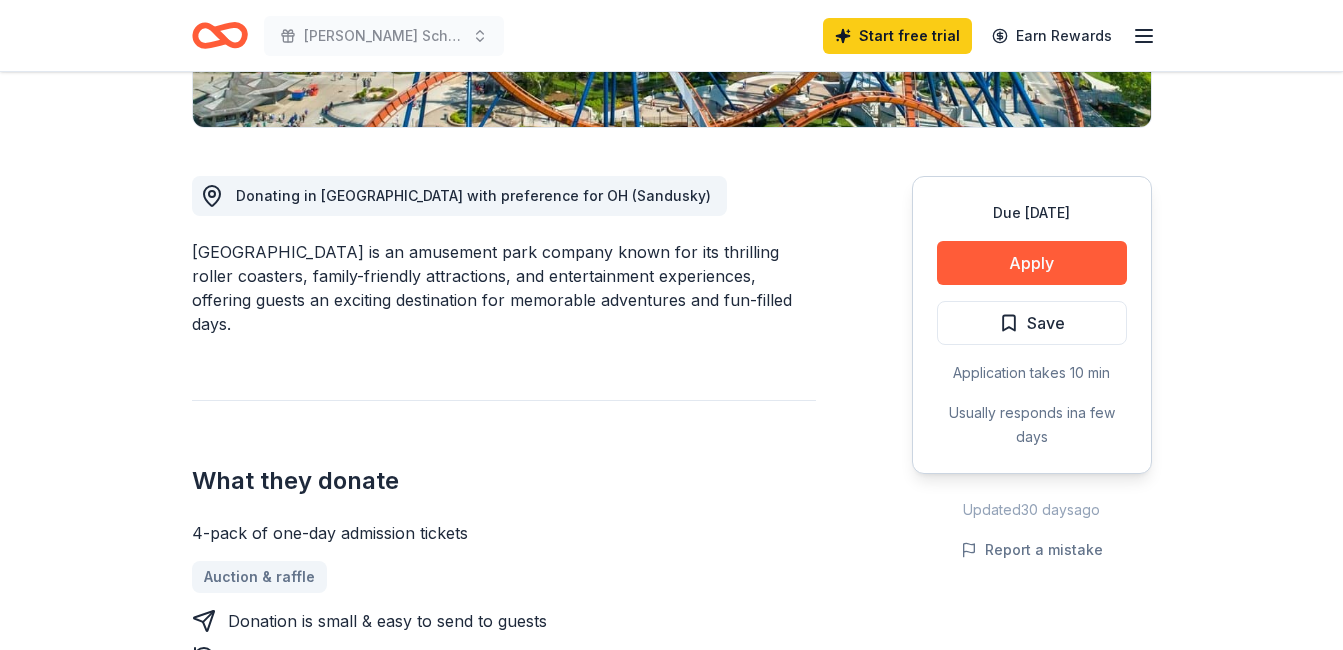 click on "Apply" at bounding box center (1032, 263) 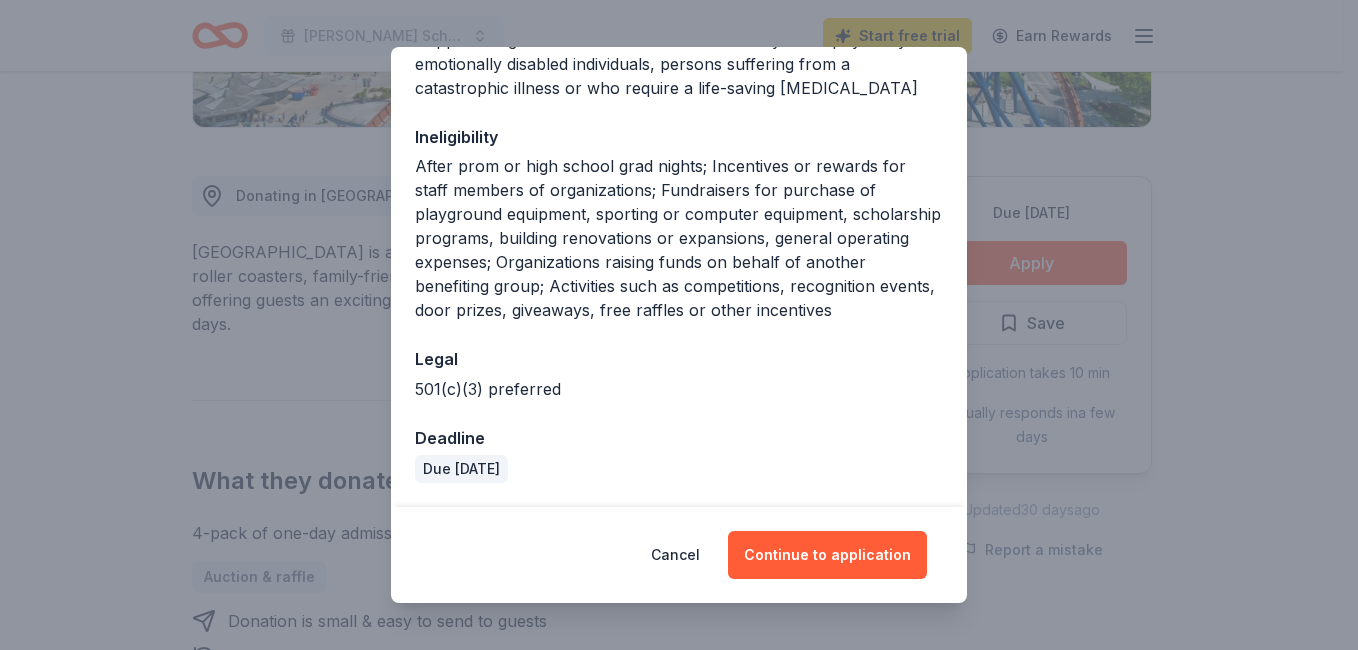 scroll, scrollTop: 393, scrollLeft: 0, axis: vertical 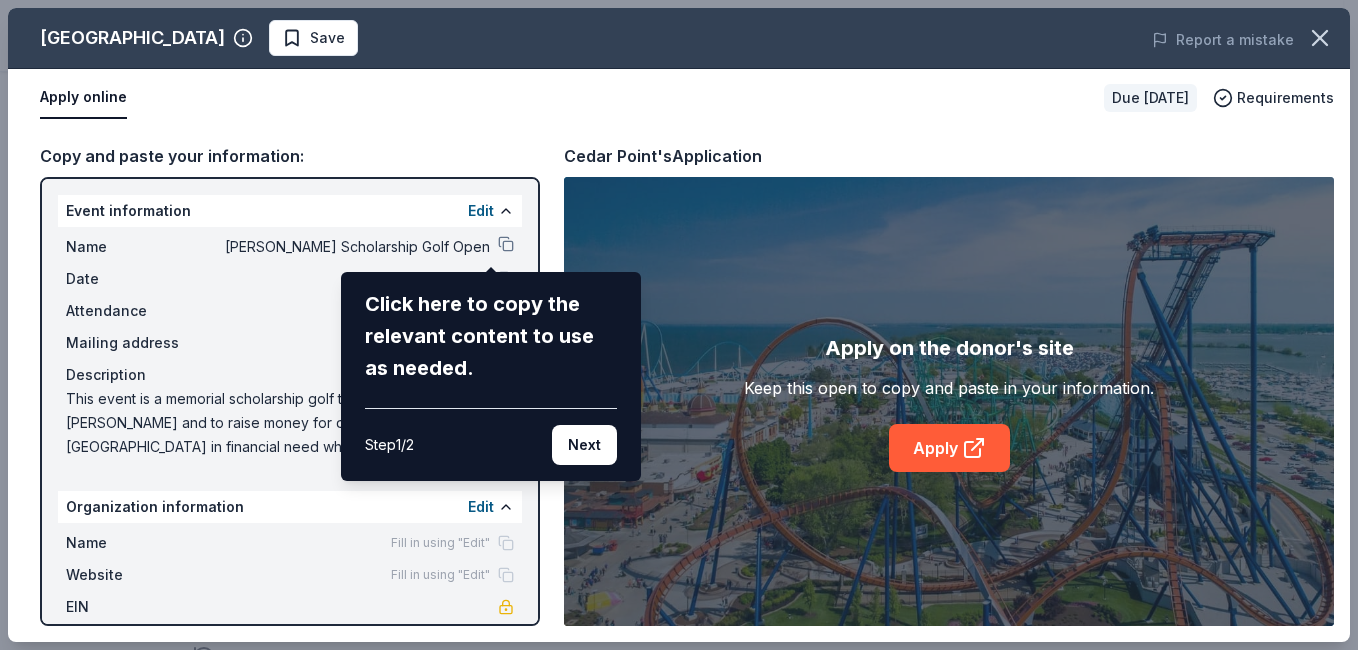 click on "Next" at bounding box center (584, 445) 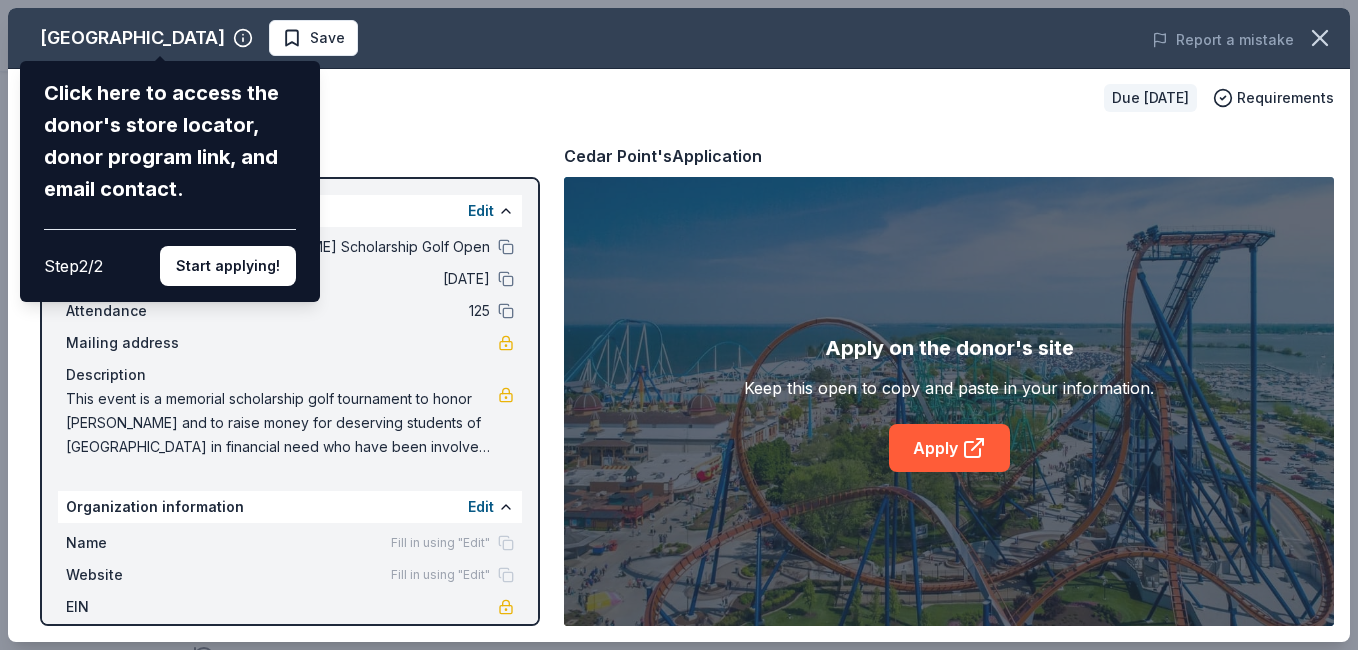 click on "Start applying!" at bounding box center (228, 266) 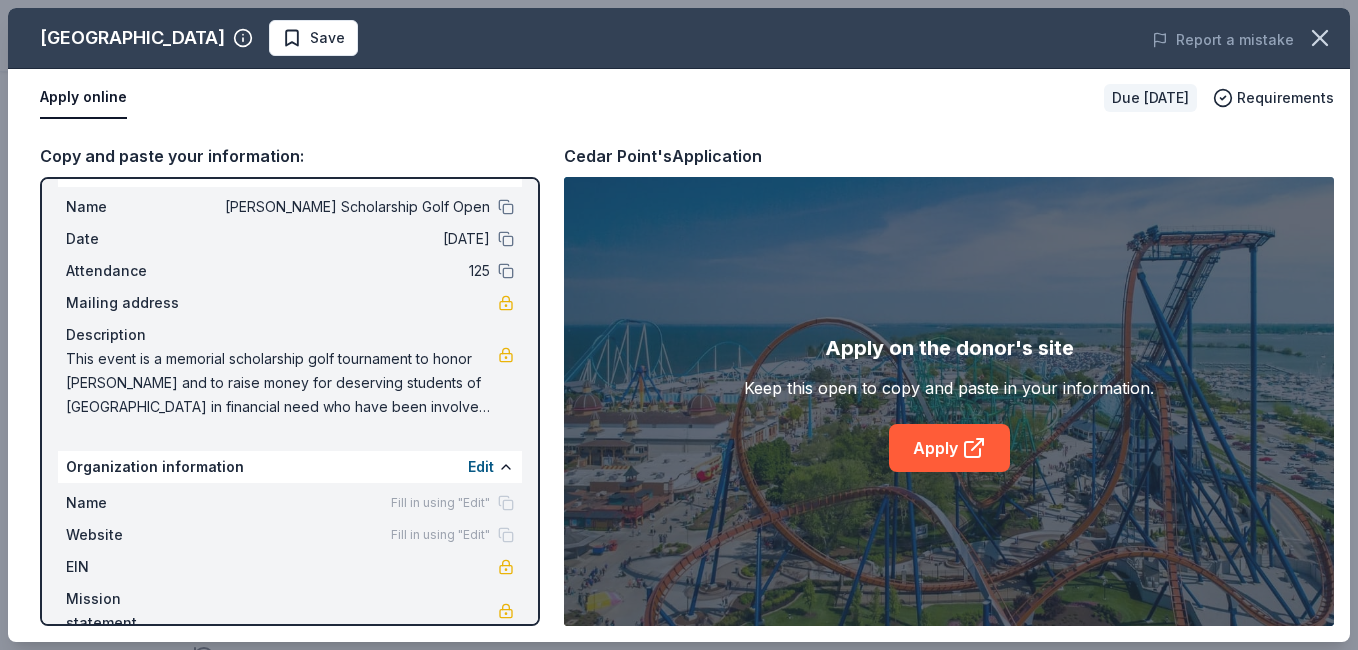 scroll, scrollTop: 75, scrollLeft: 0, axis: vertical 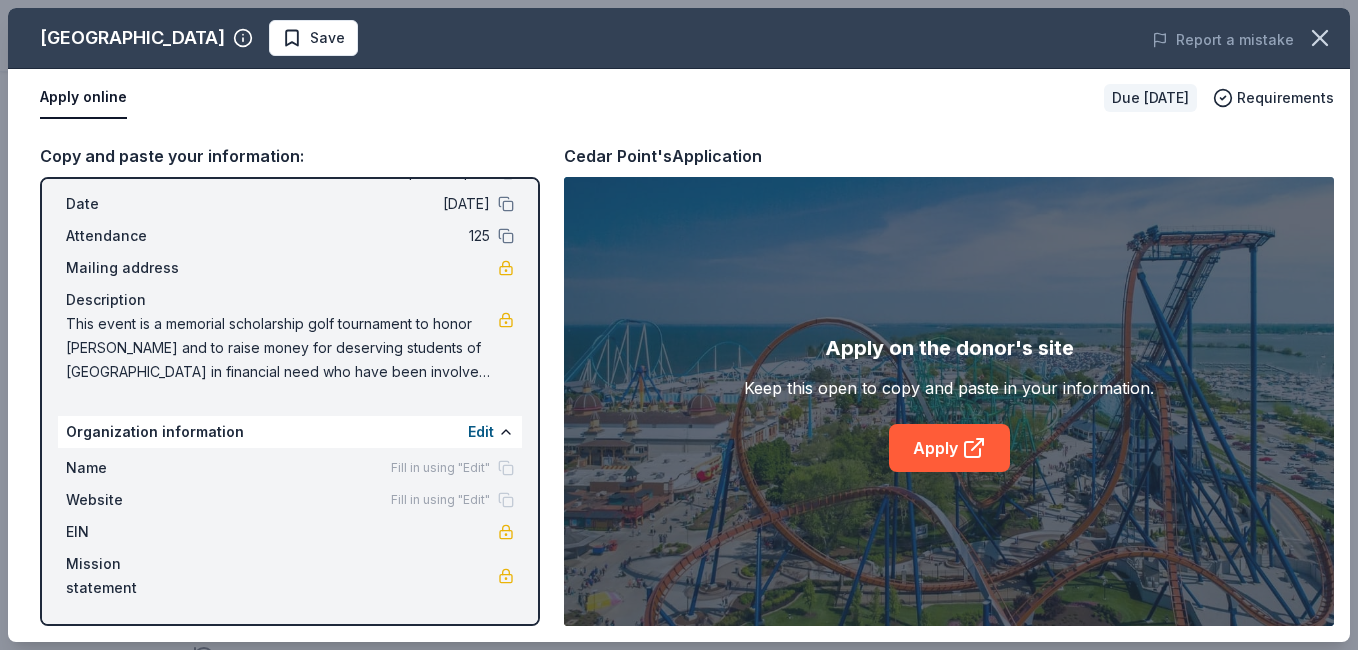 click on "Edit" at bounding box center [481, 432] 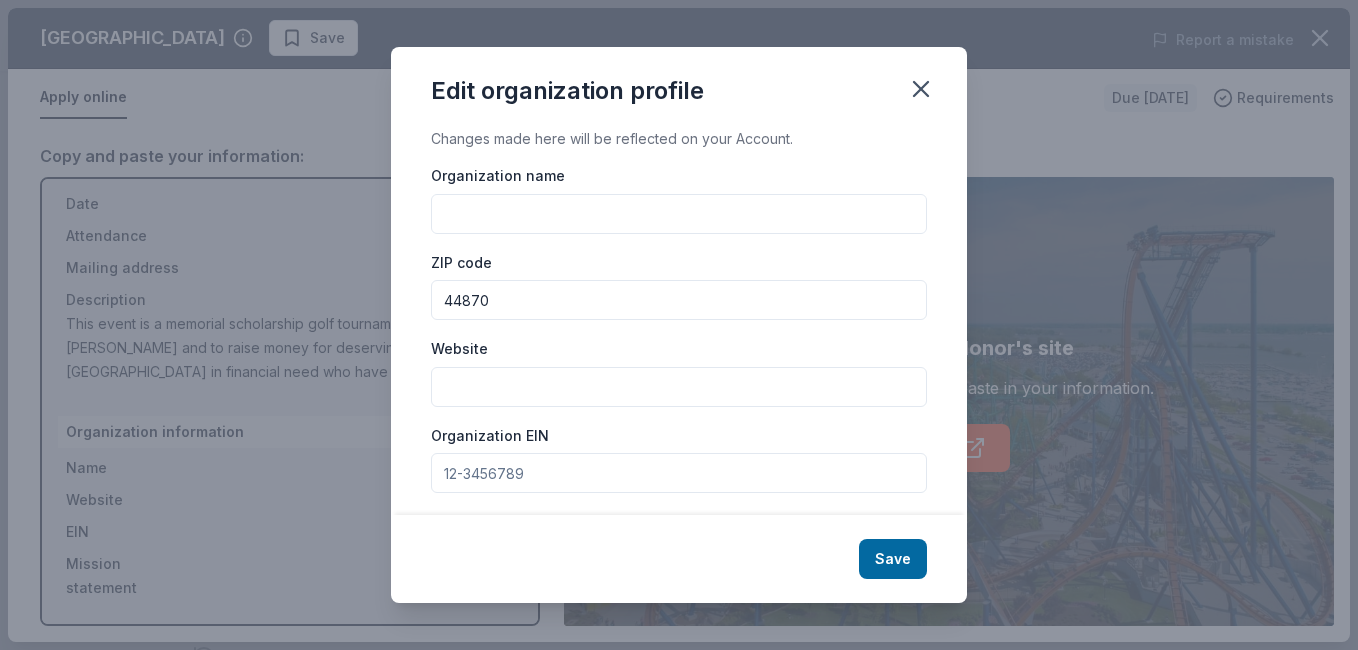 click on "Organization name" at bounding box center [679, 214] 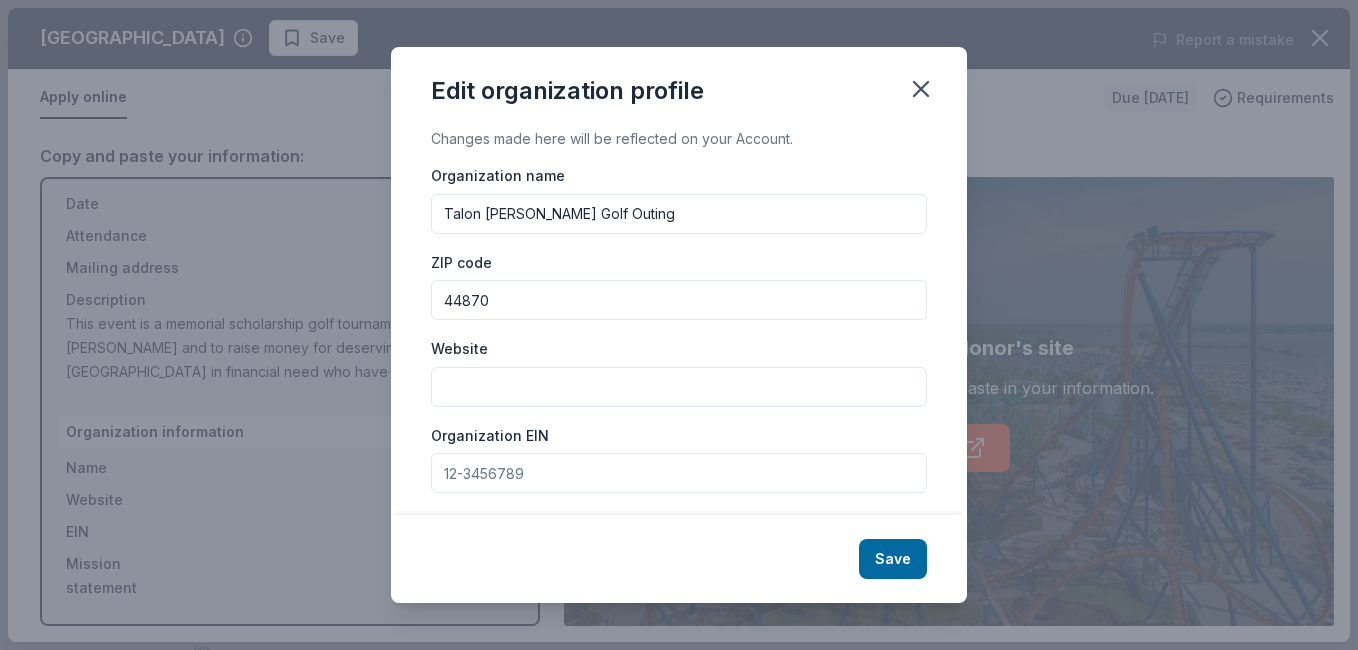 type on "Talon Flohr Golf Outing" 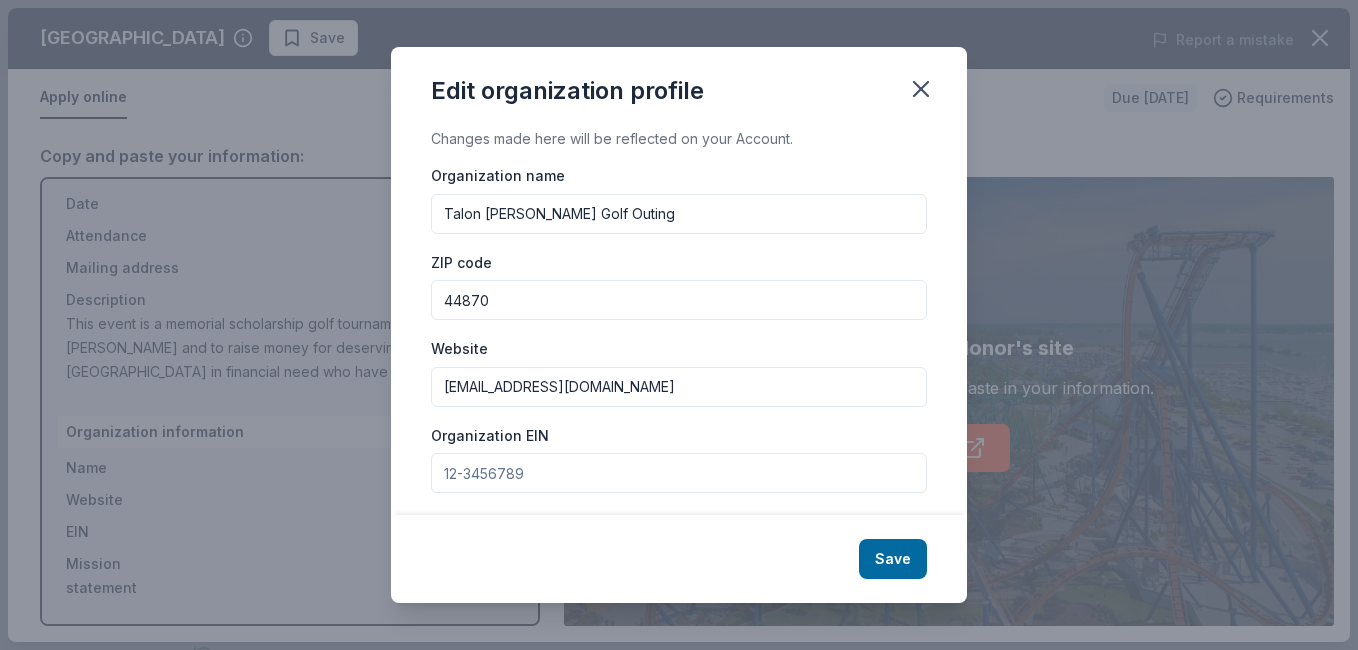 type on "Shellystylist@aol.com" 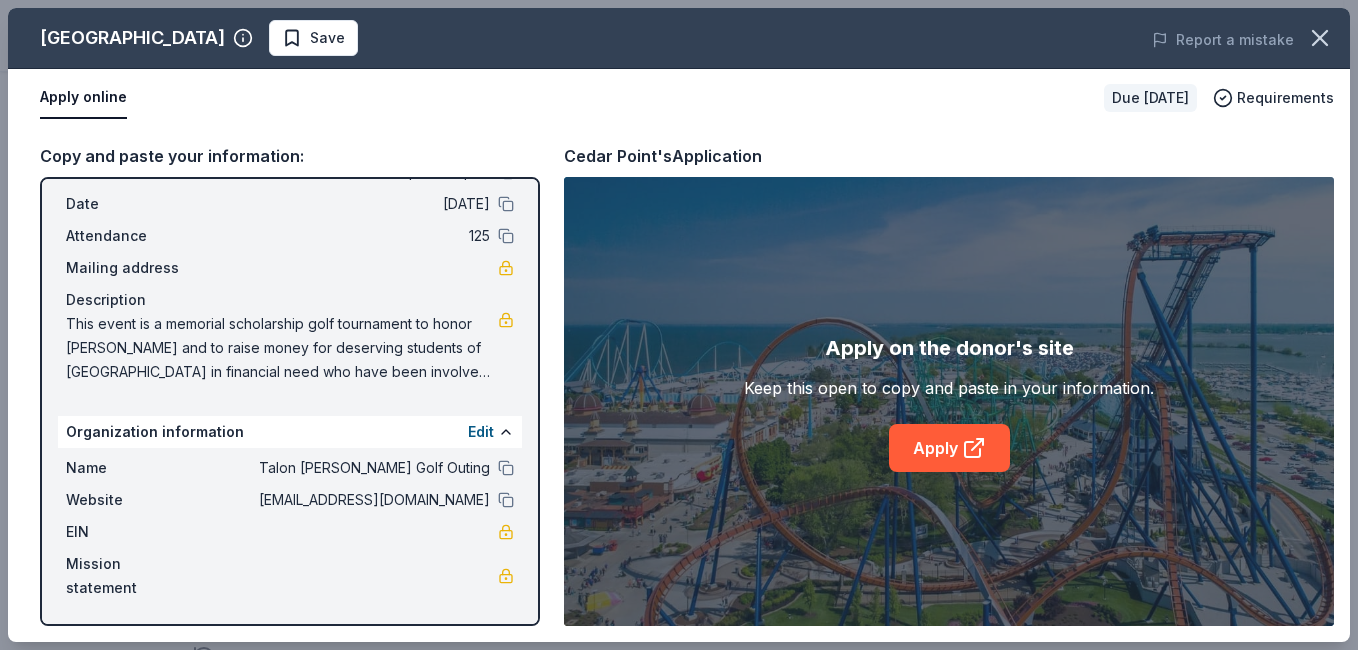 click at bounding box center (506, 268) 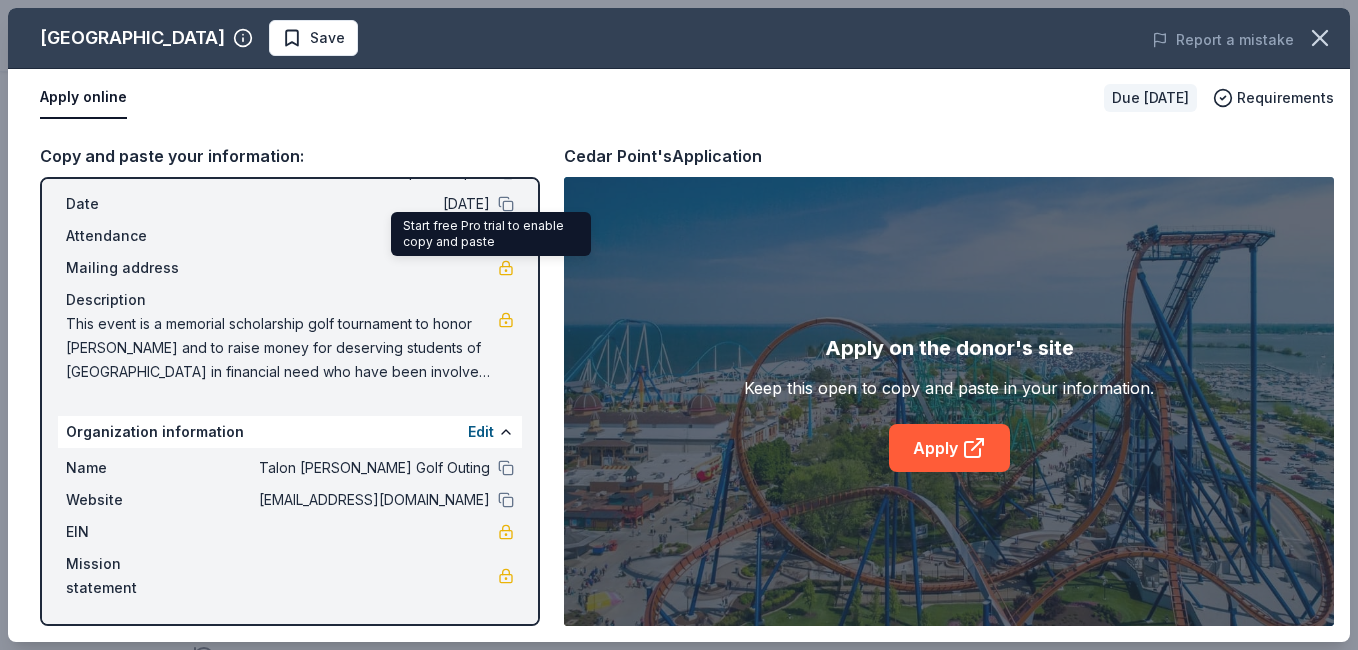 click on "Apply" at bounding box center [949, 448] 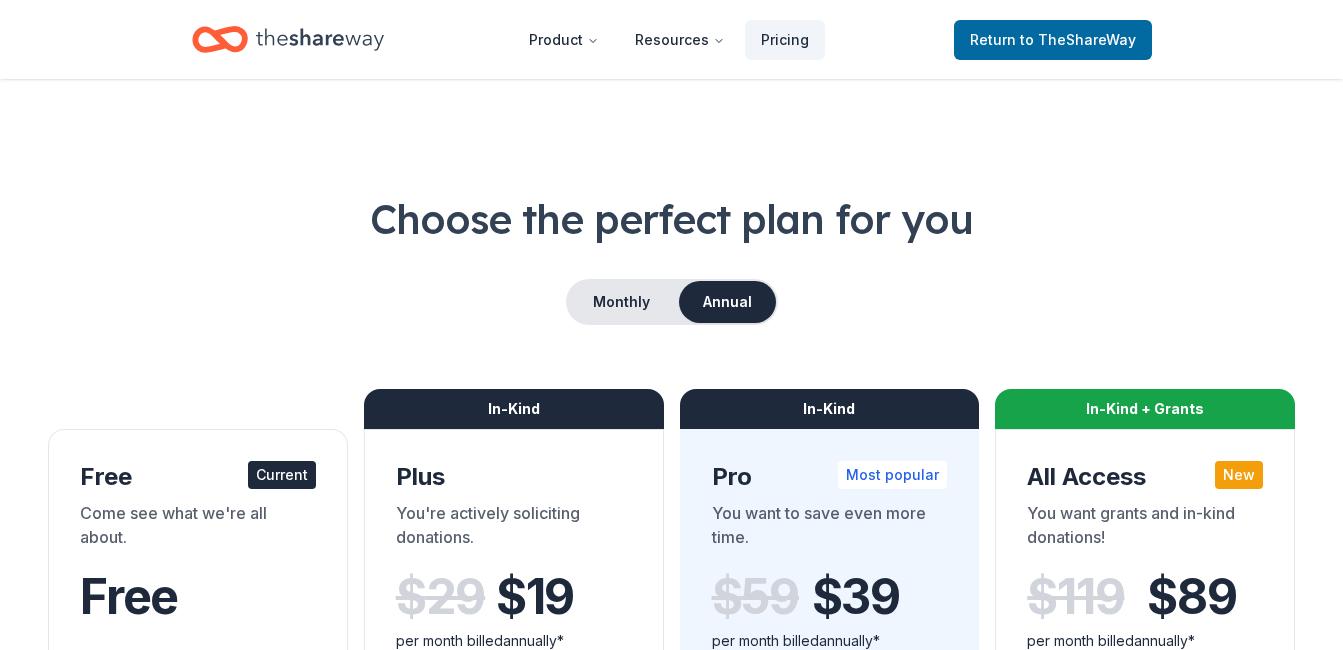 scroll, scrollTop: 0, scrollLeft: 0, axis: both 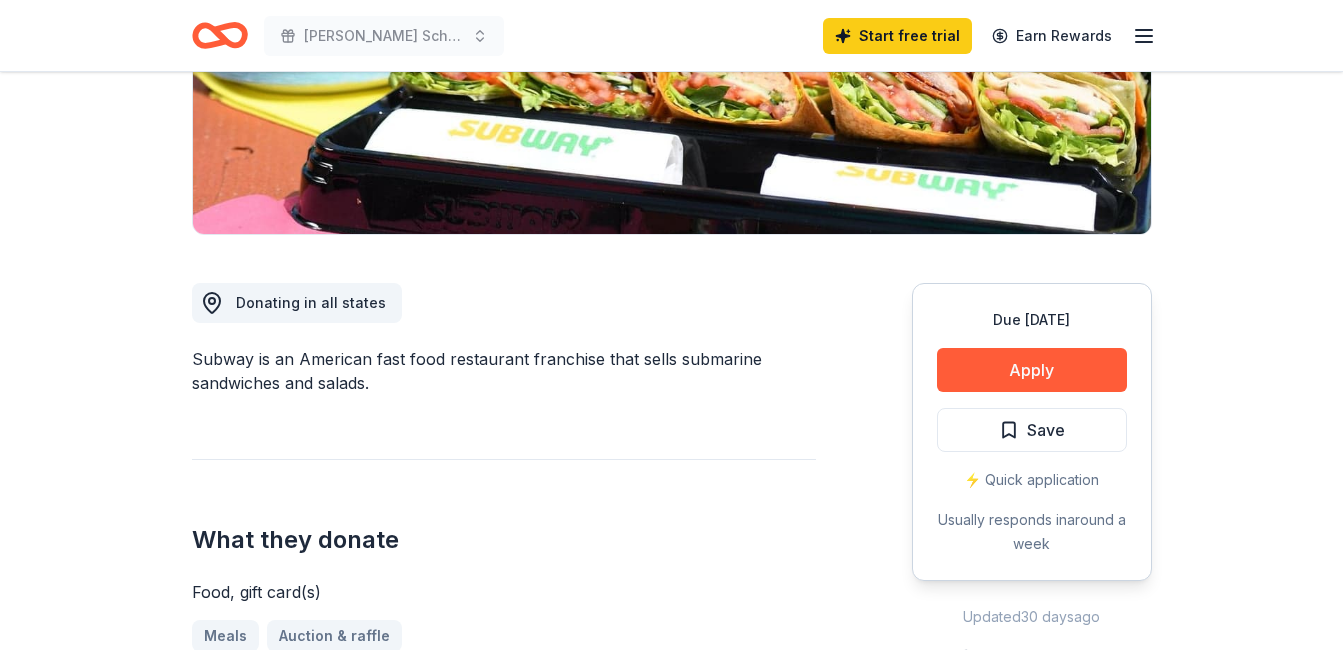 click on "Apply" at bounding box center [1032, 370] 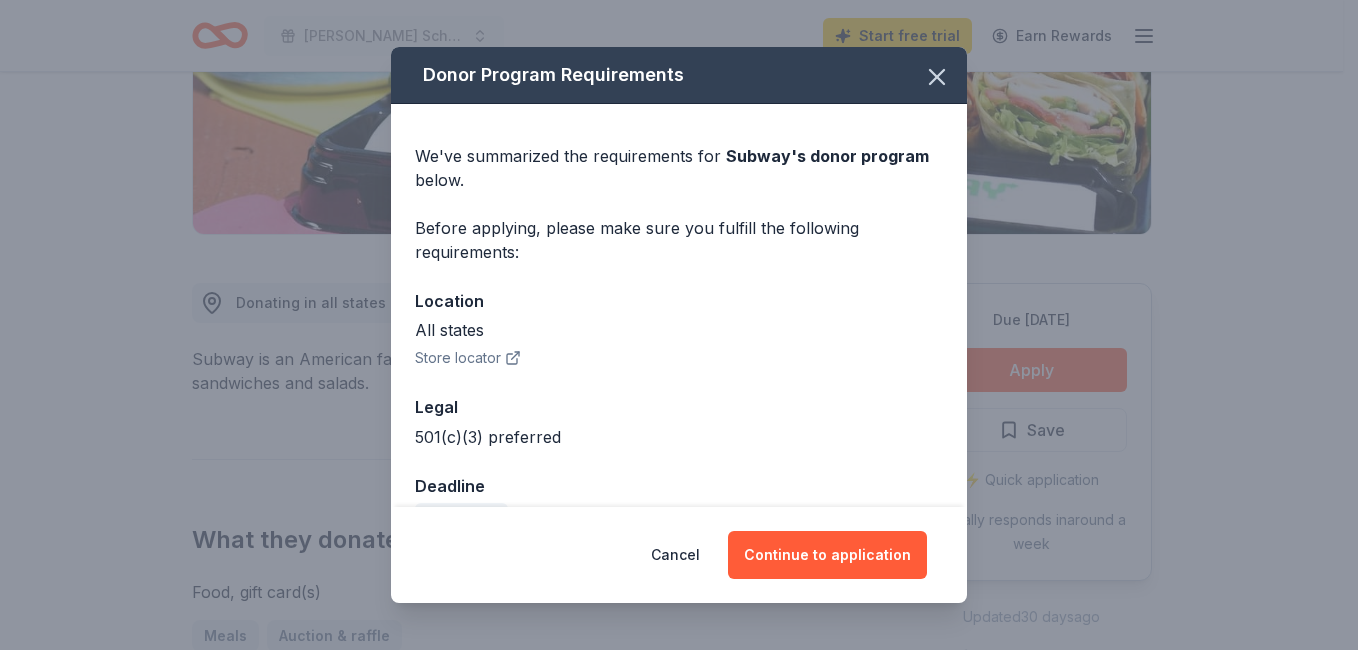 click on "Donor Program Requirements We've summarized the requirements for   Subway 's donor program   below. Before applying, please make sure you fulfill the following requirements: Location All states Store locator  Legal 501(c)(3) preferred Deadline Due in 27 days Cancel Continue to application" at bounding box center (679, 325) 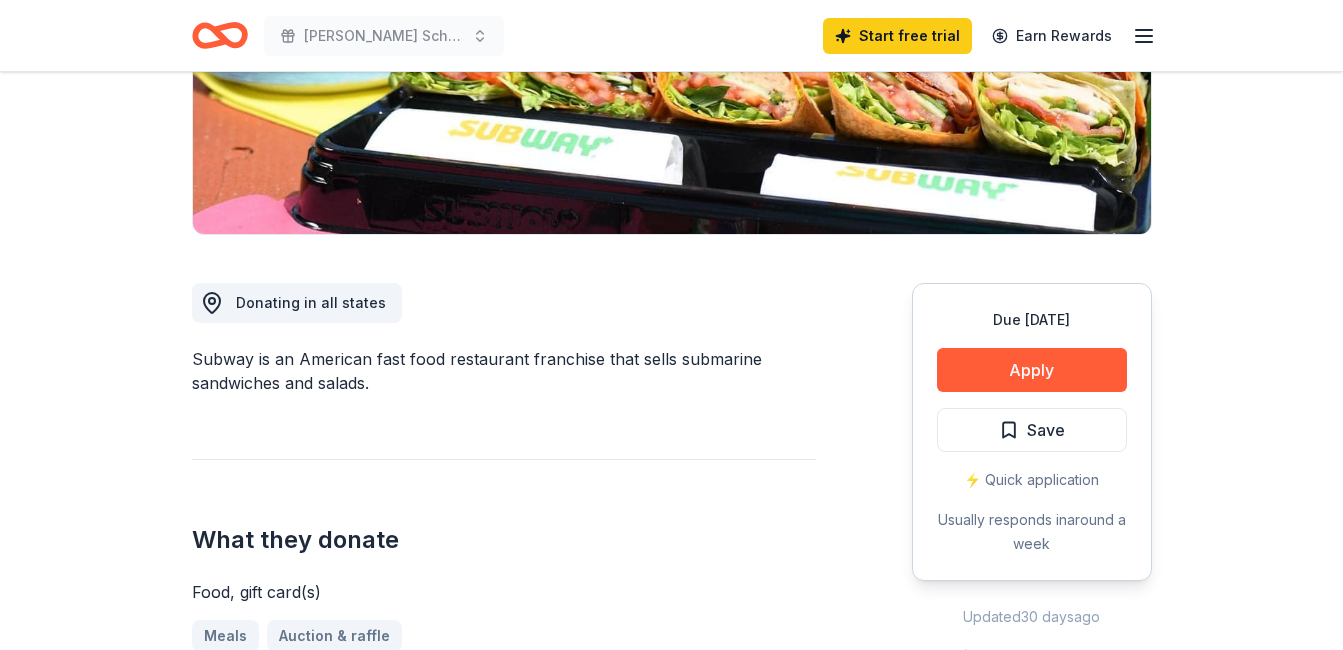 click on "Apply" at bounding box center [1032, 370] 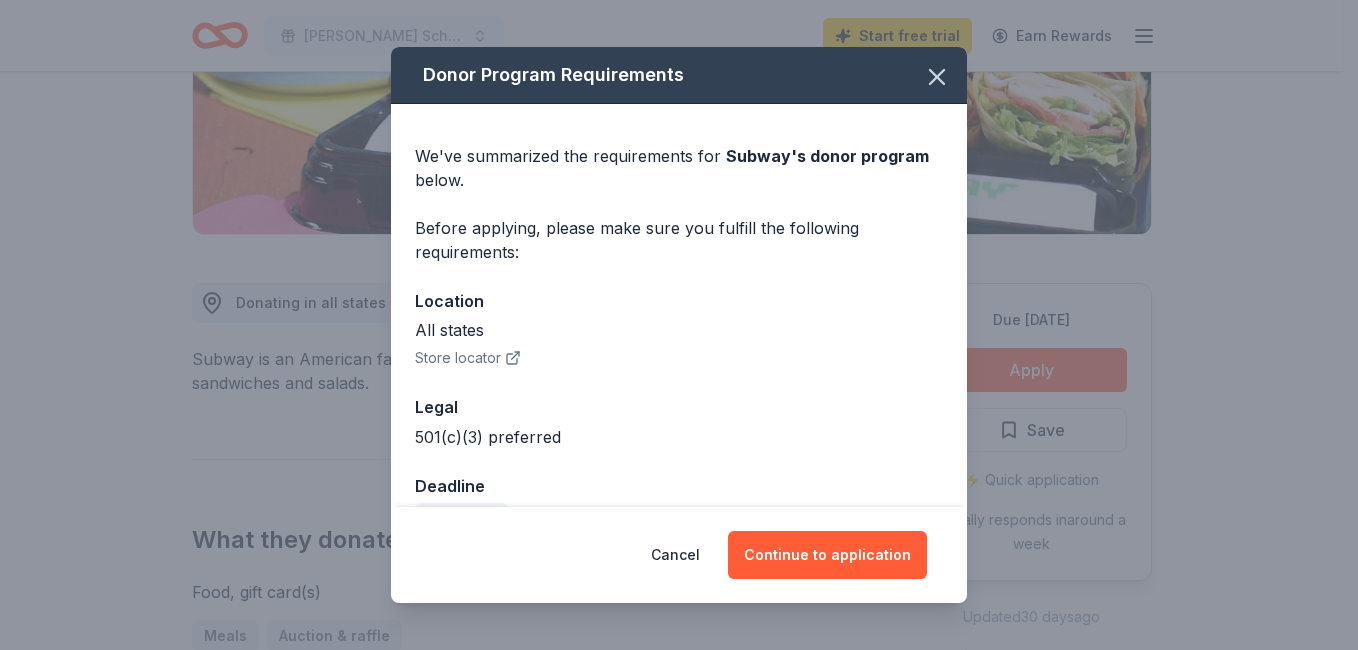 click on "Continue to application" at bounding box center [827, 555] 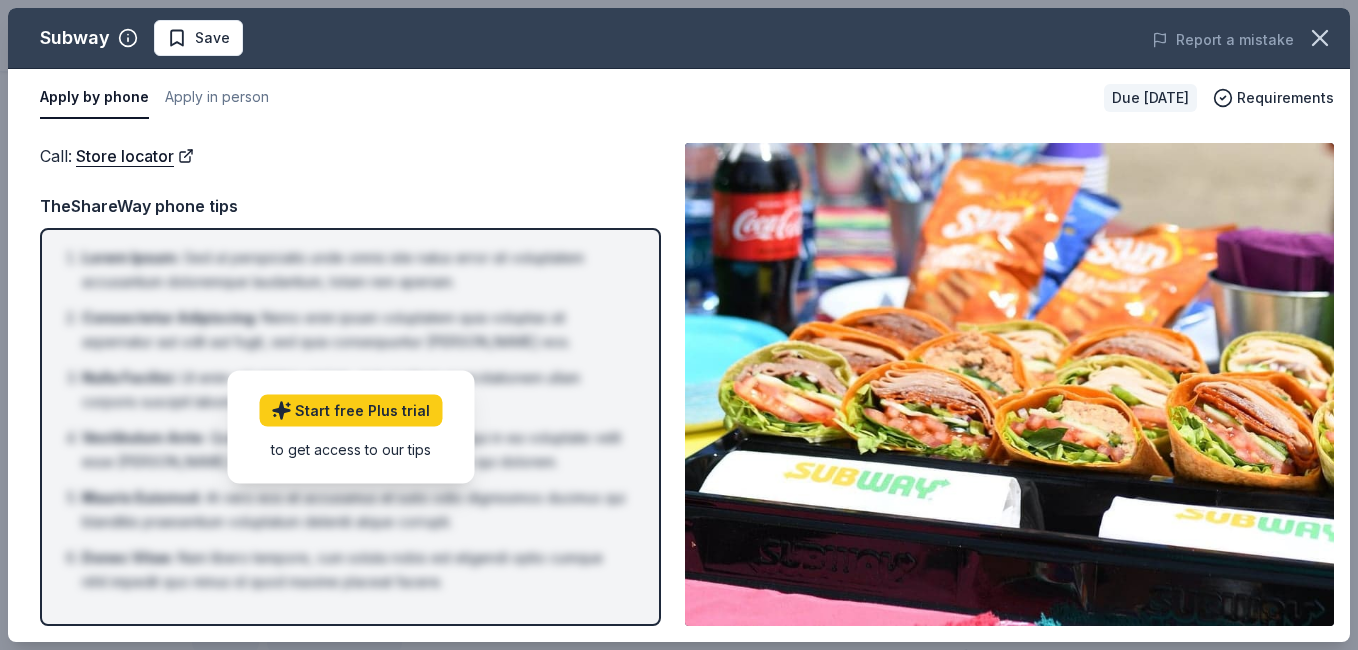click on "Start free Plus trial" at bounding box center [350, 410] 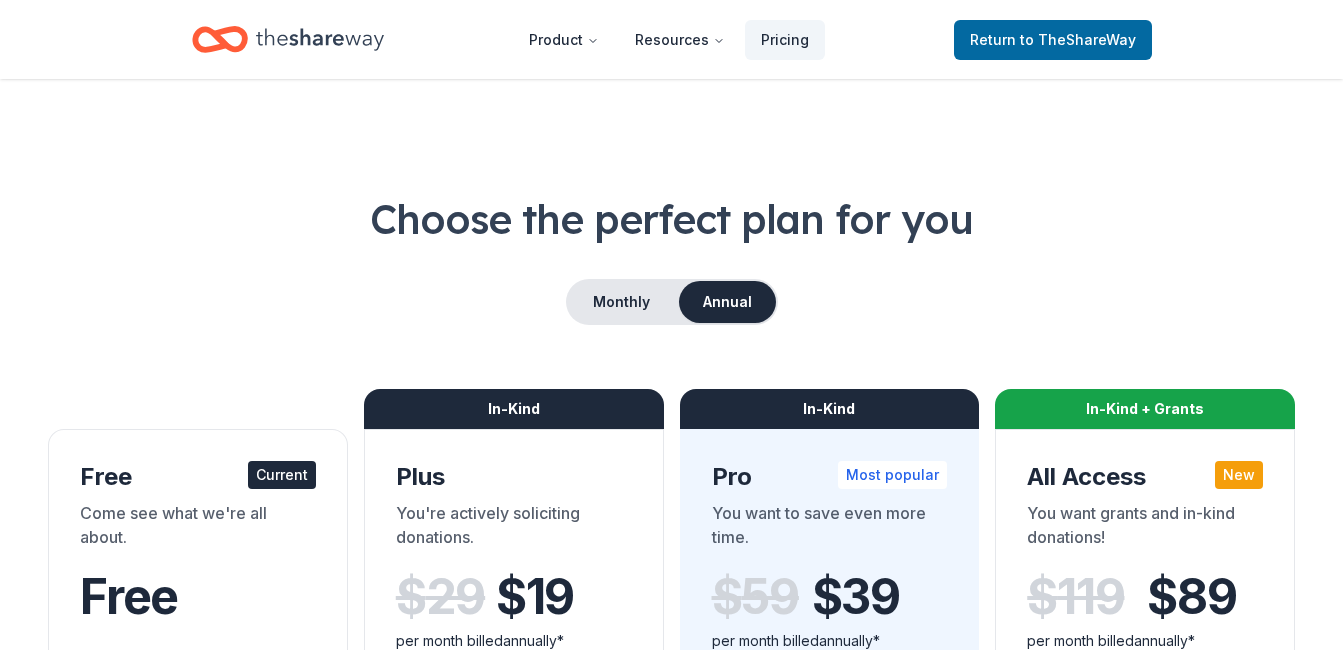 scroll, scrollTop: 0, scrollLeft: 0, axis: both 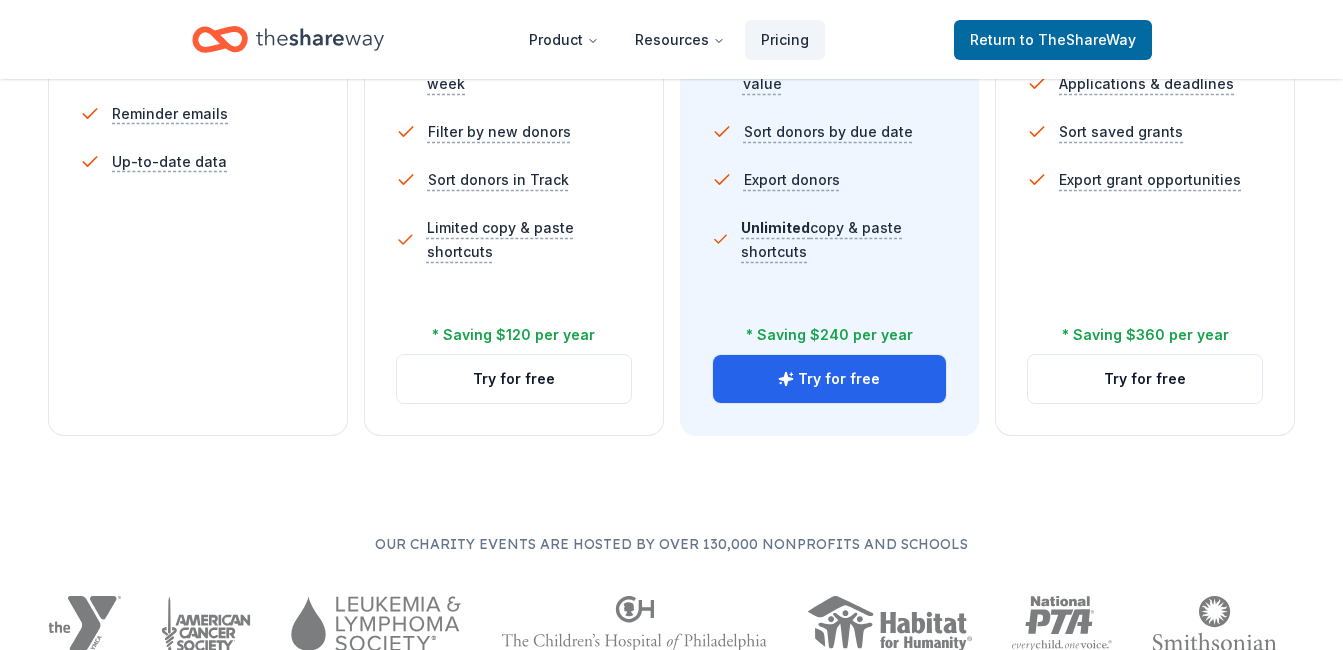 click on "Try for free" at bounding box center [830, 379] 